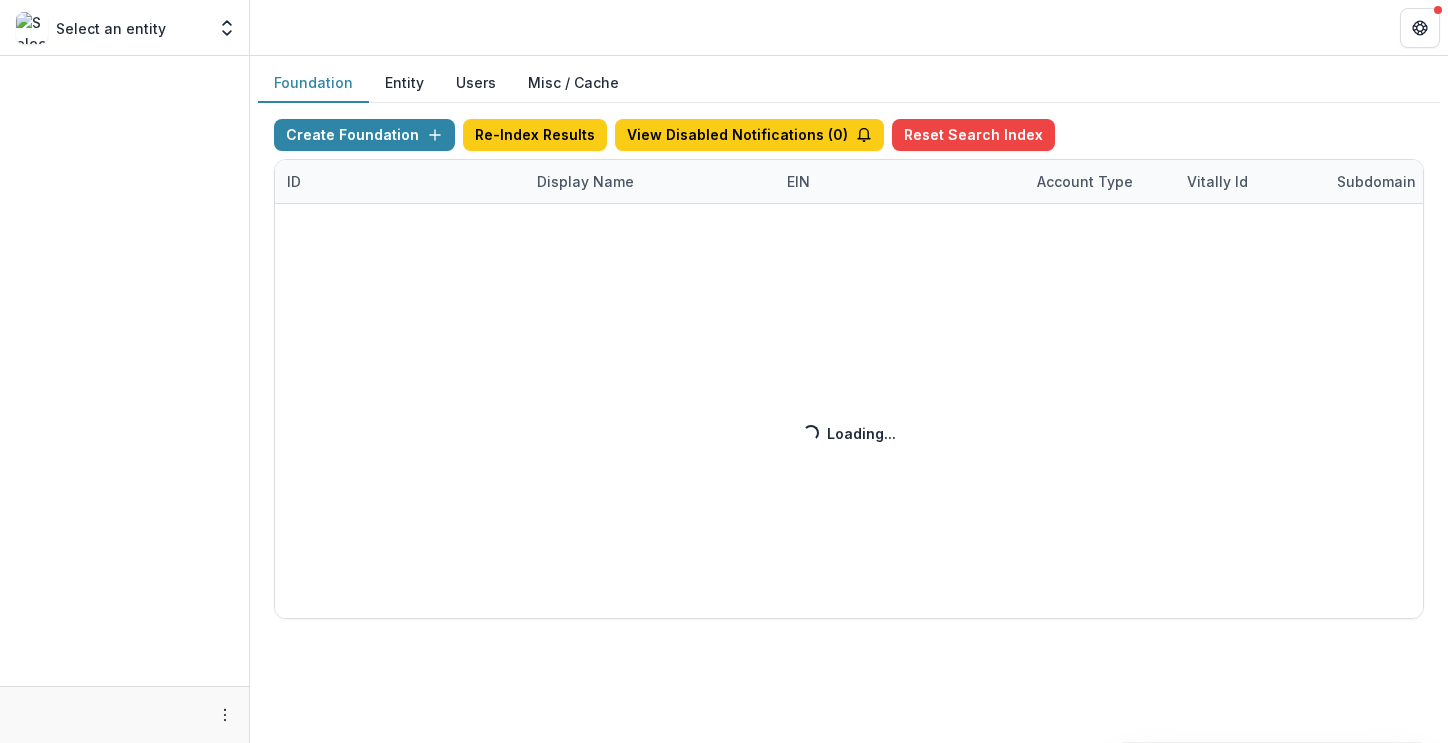 scroll, scrollTop: 0, scrollLeft: 0, axis: both 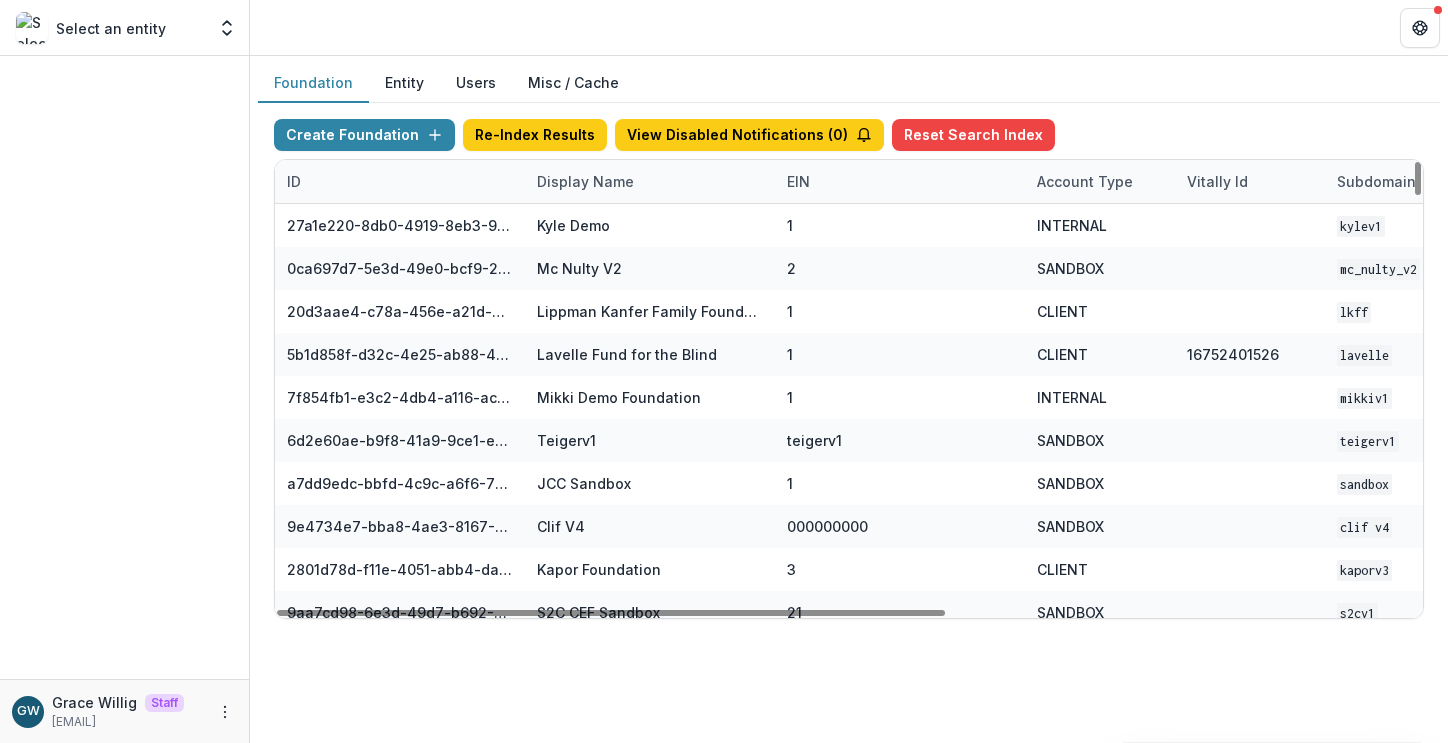 click on "Display Name" at bounding box center (585, 181) 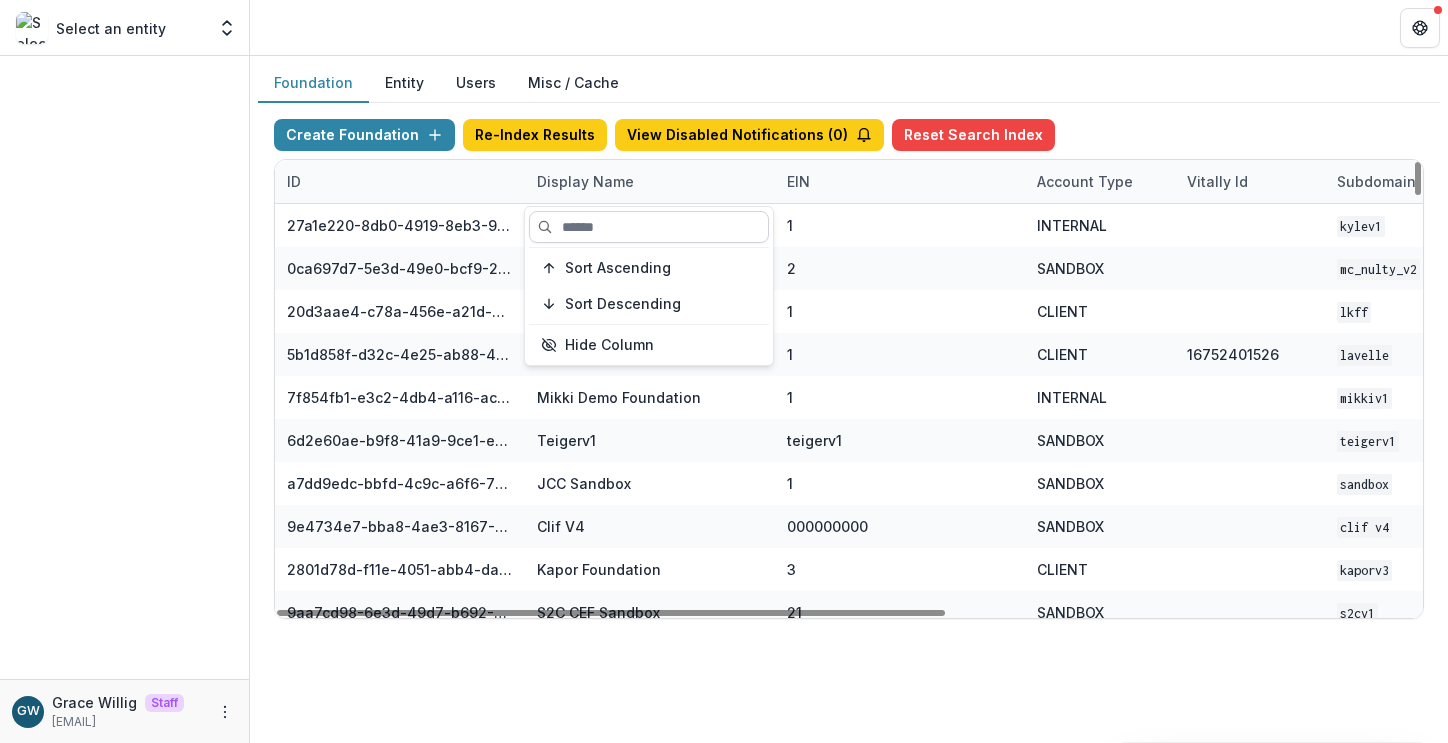 click at bounding box center [649, 227] 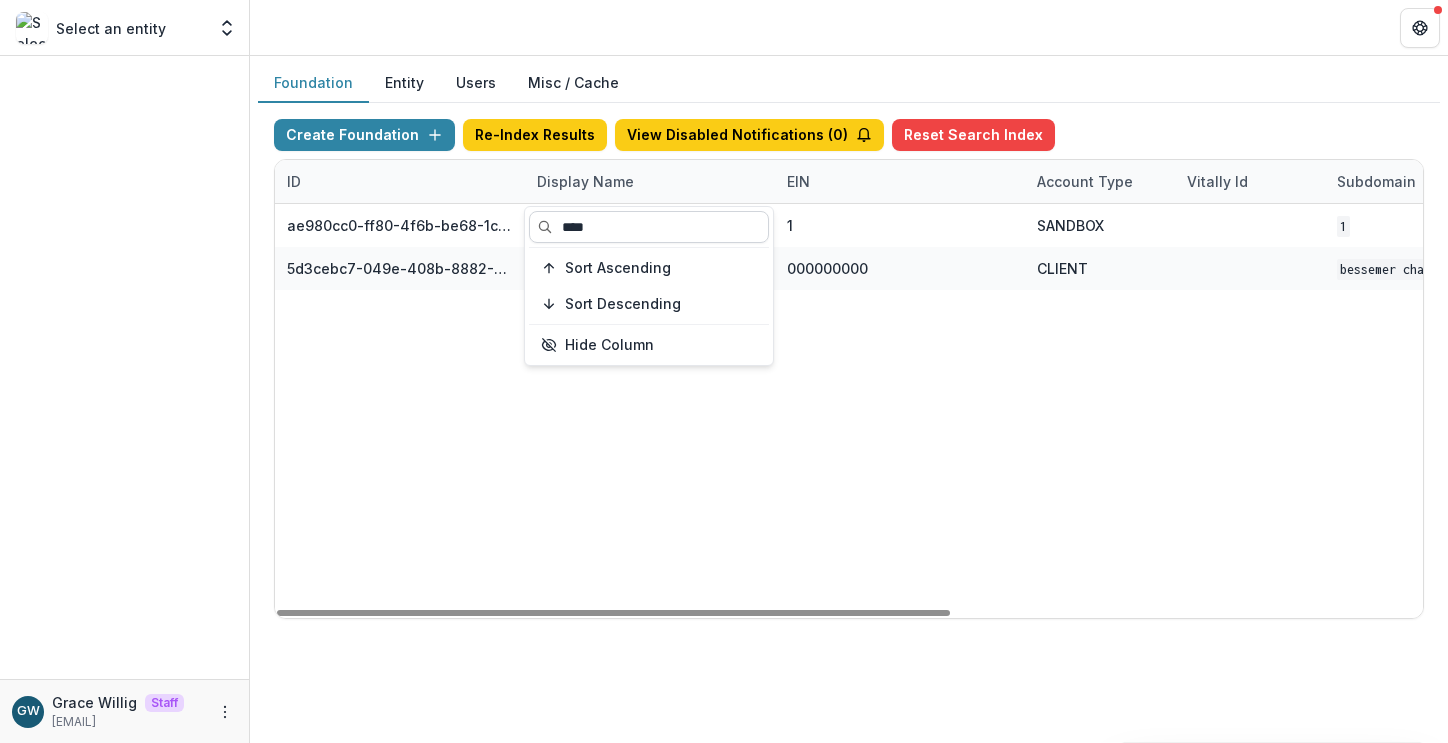 click on "****" at bounding box center [649, 227] 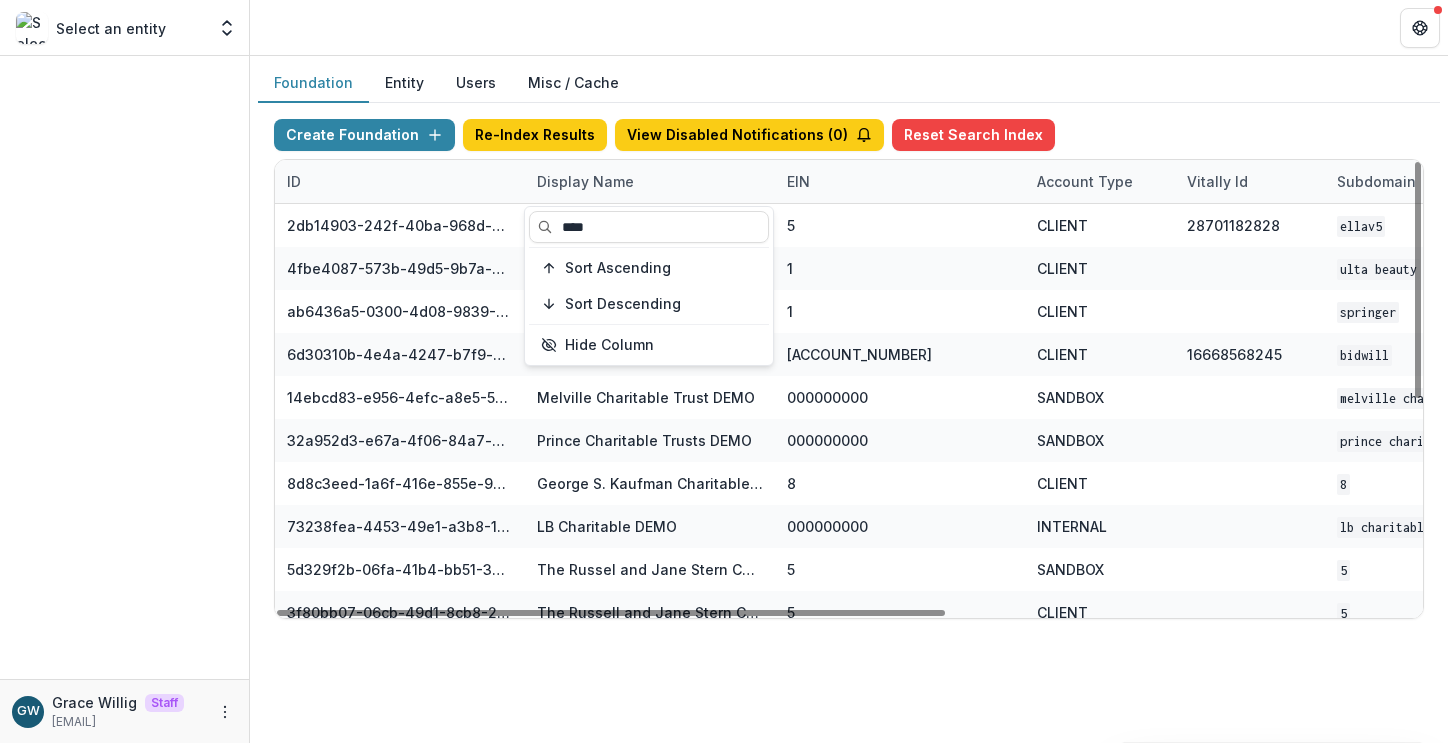 type on "****" 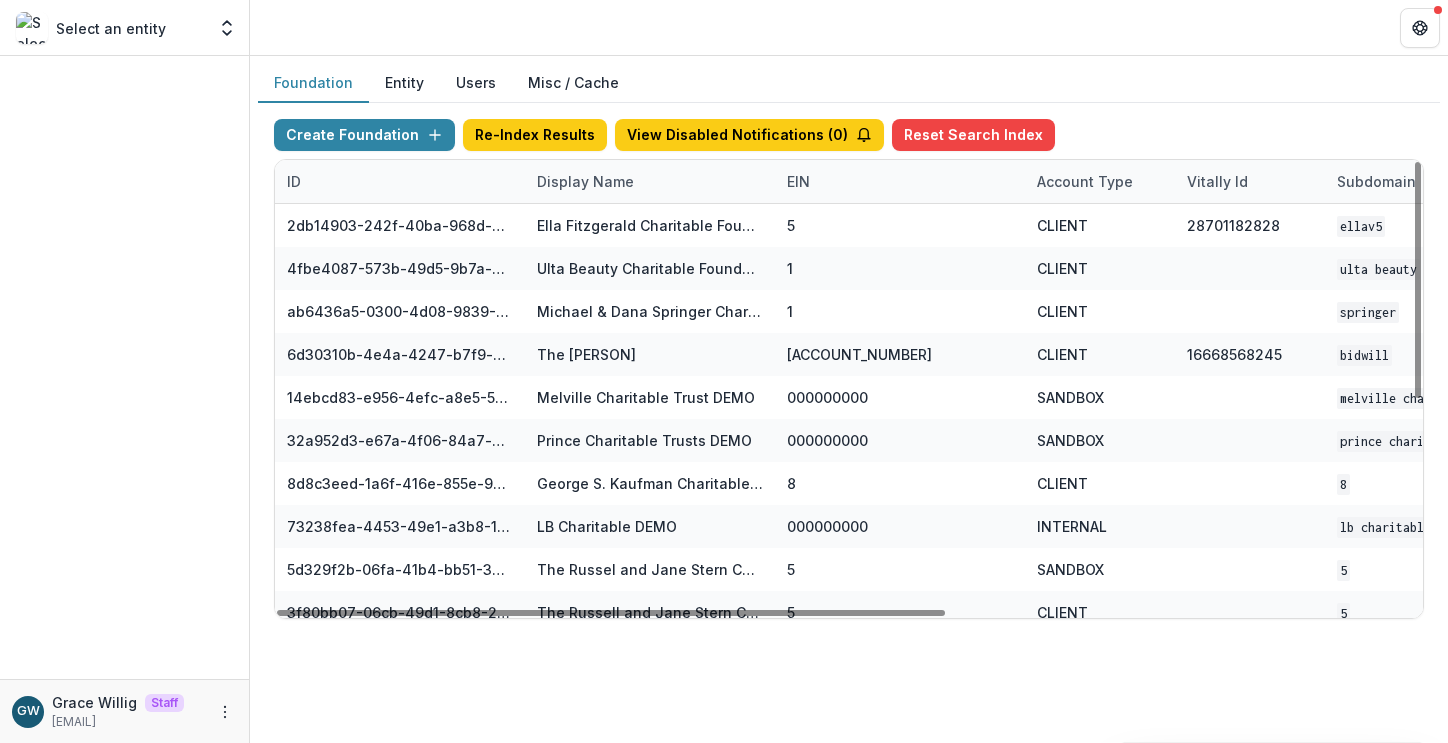 click on "Display Name" at bounding box center (585, 181) 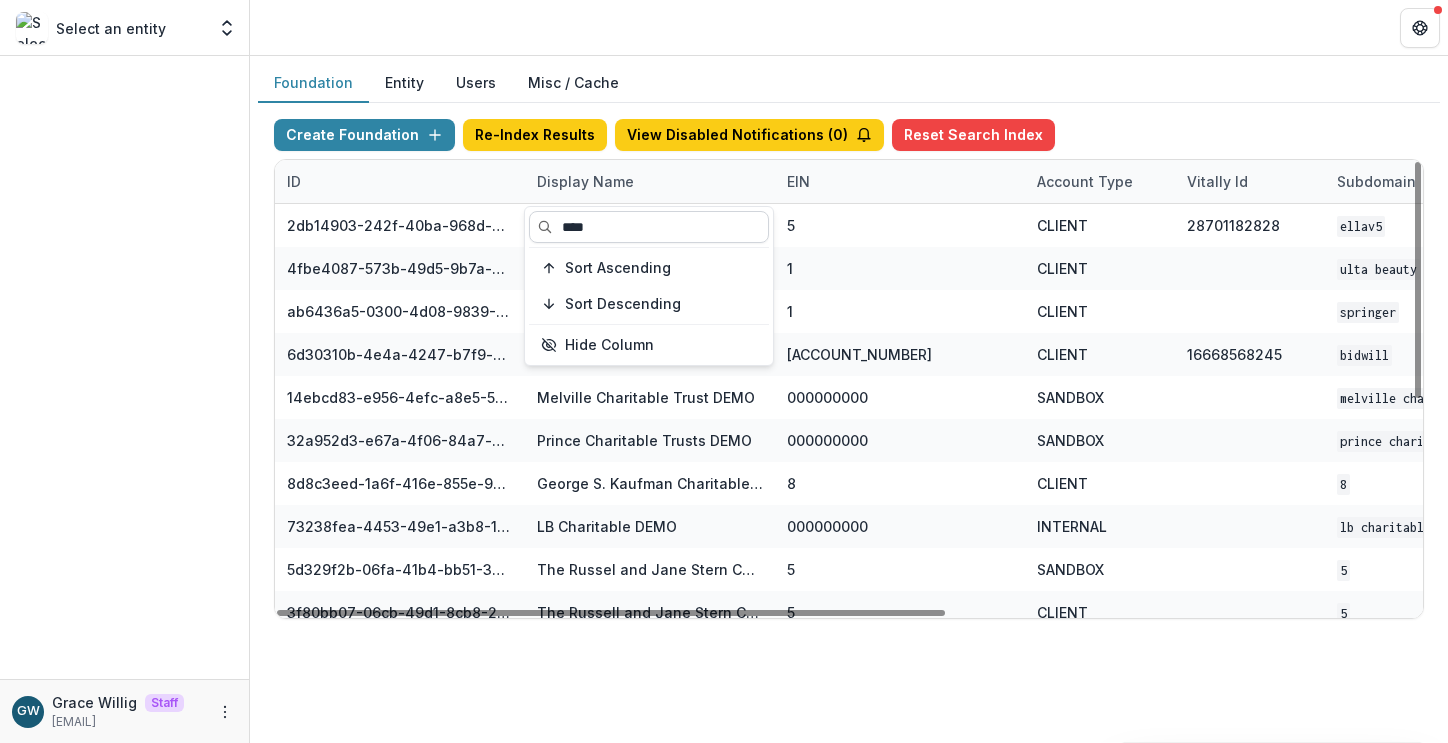 click on "****" at bounding box center [649, 227] 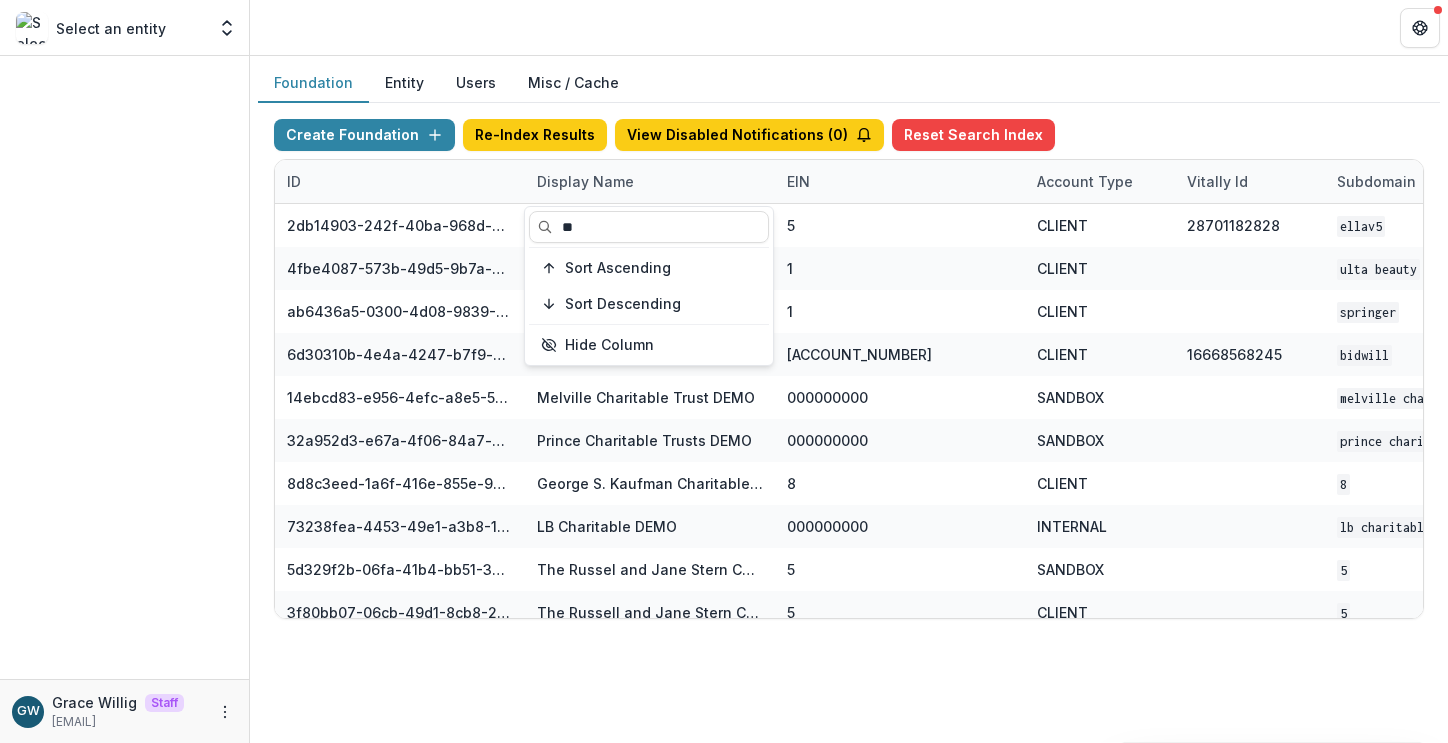 type on "*" 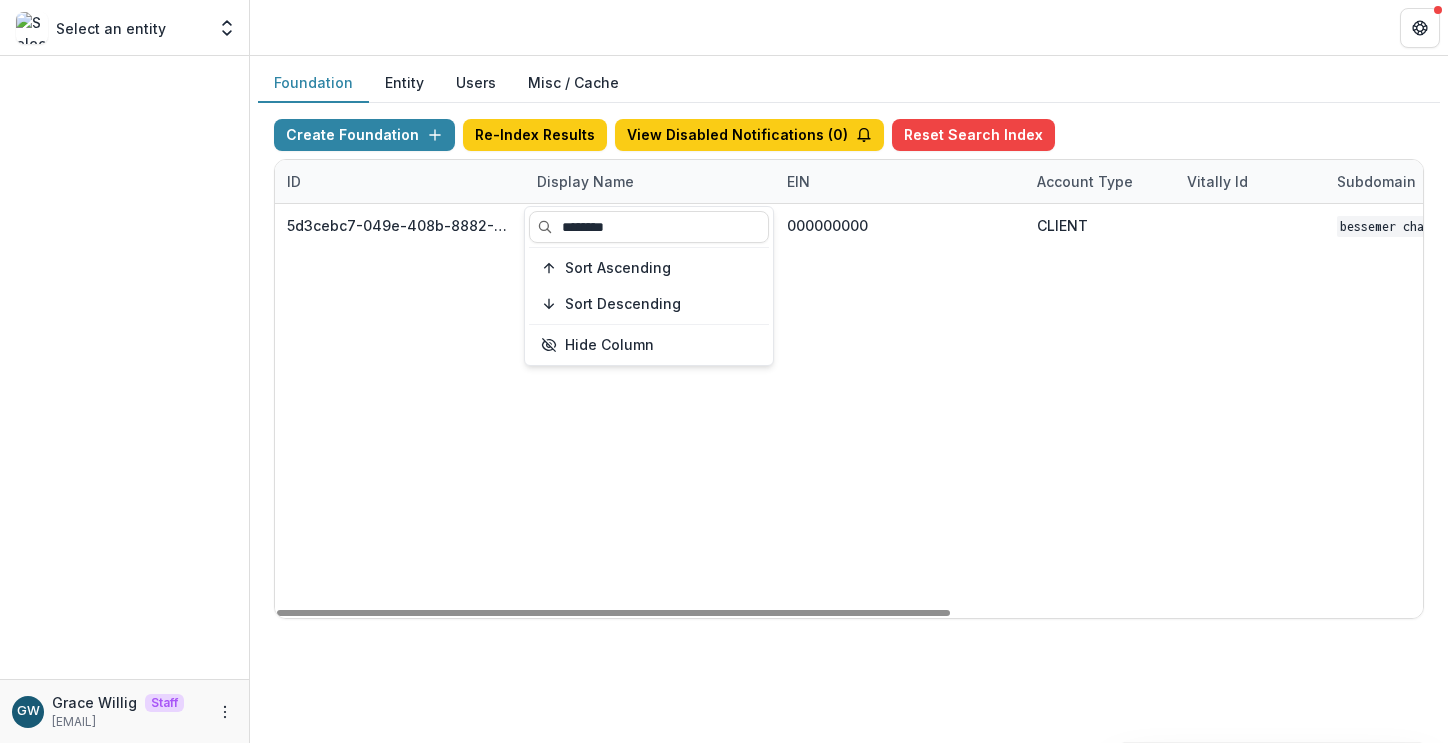 type on "********" 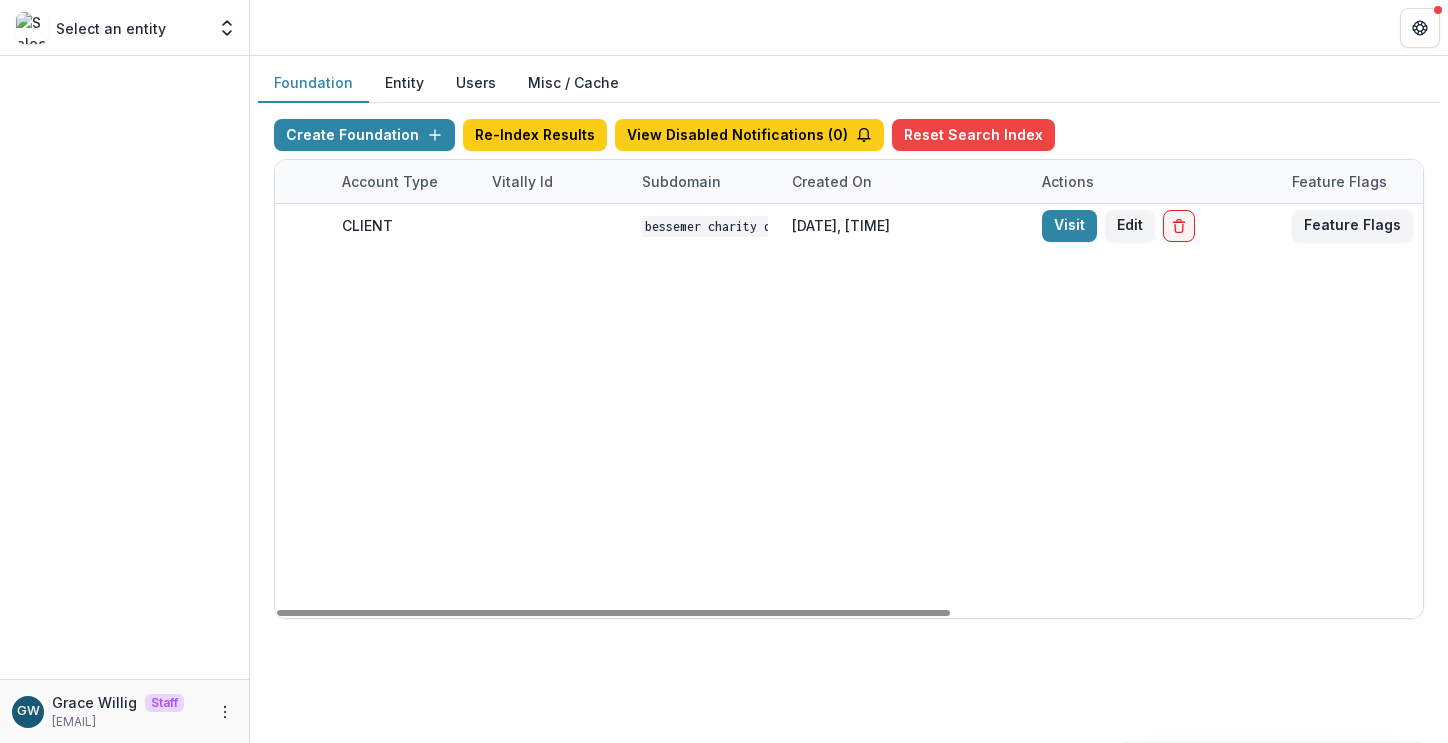 scroll, scrollTop: 0, scrollLeft: 802, axis: horizontal 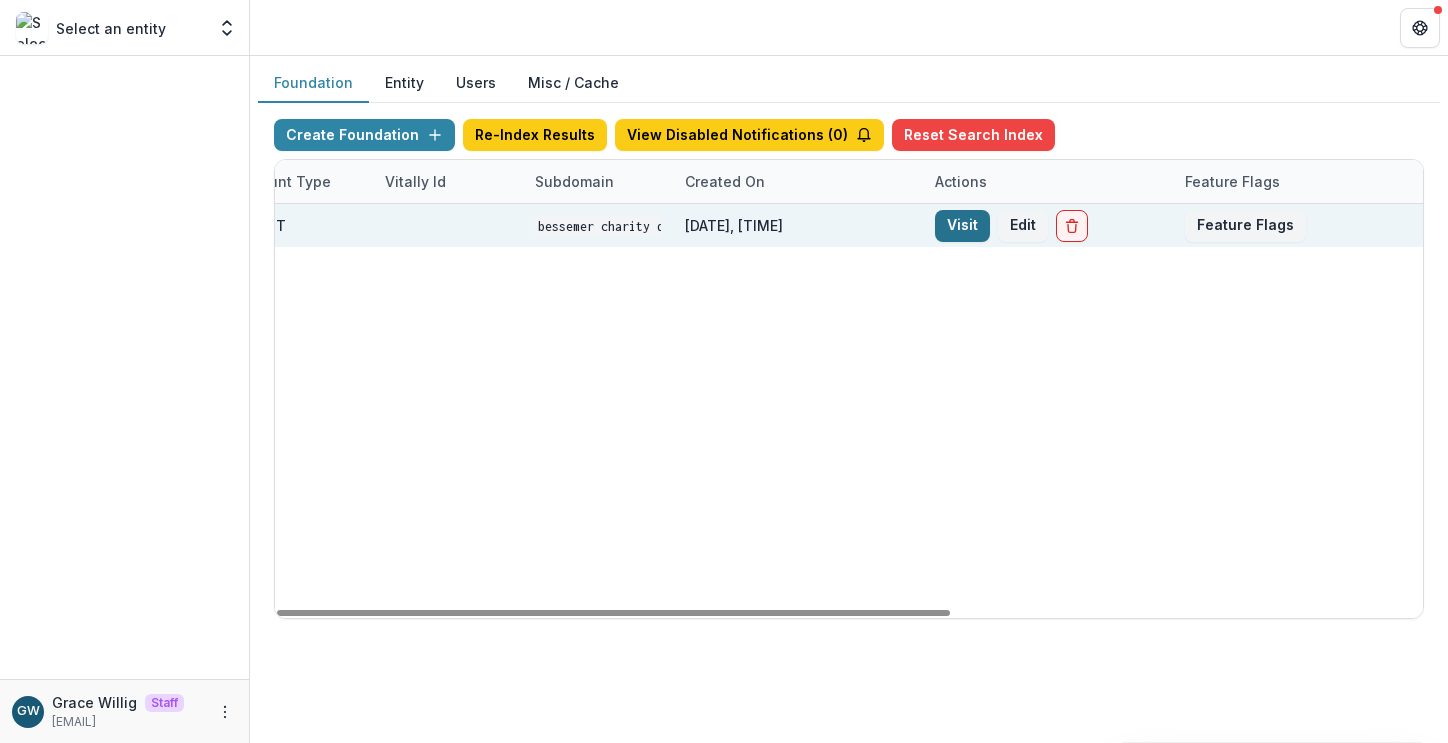 click on "Visit" at bounding box center (962, 226) 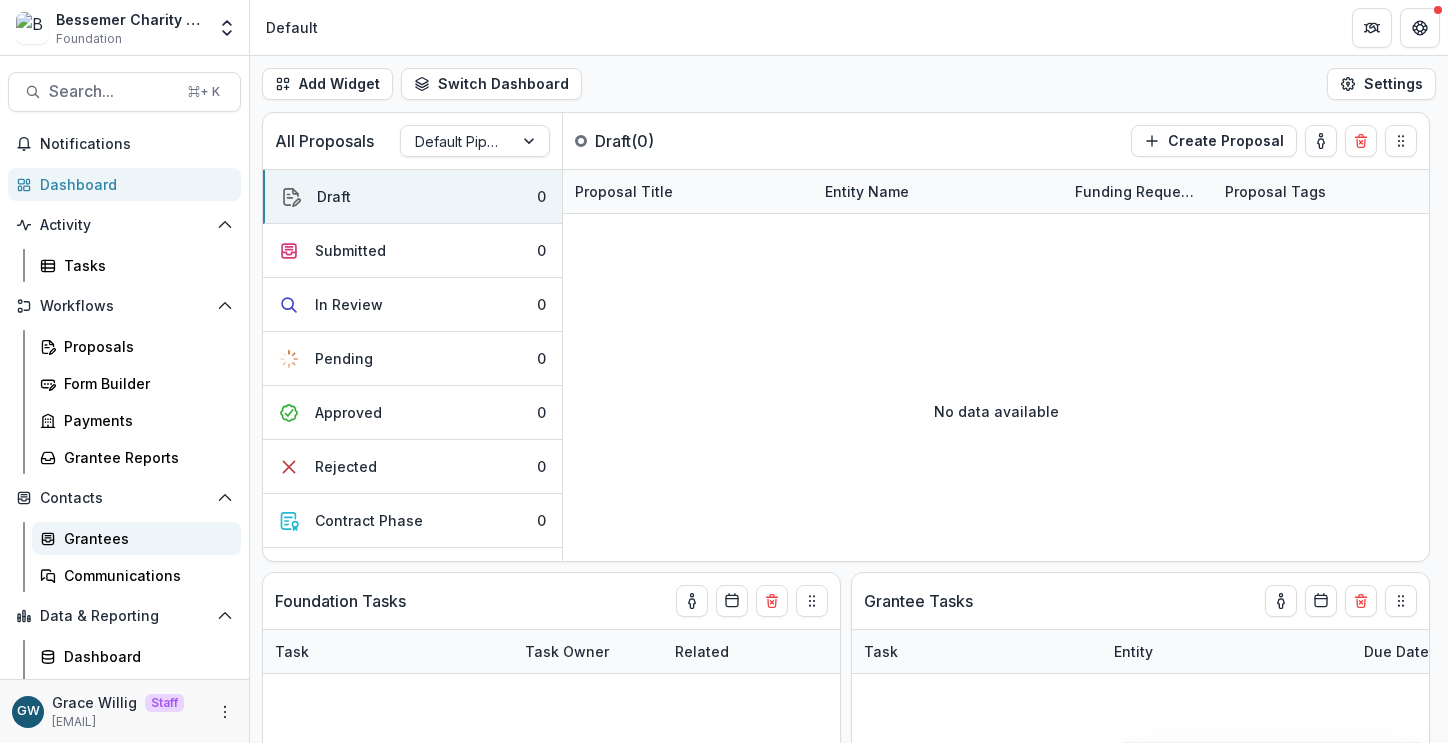 click on "Grantees" at bounding box center (144, 538) 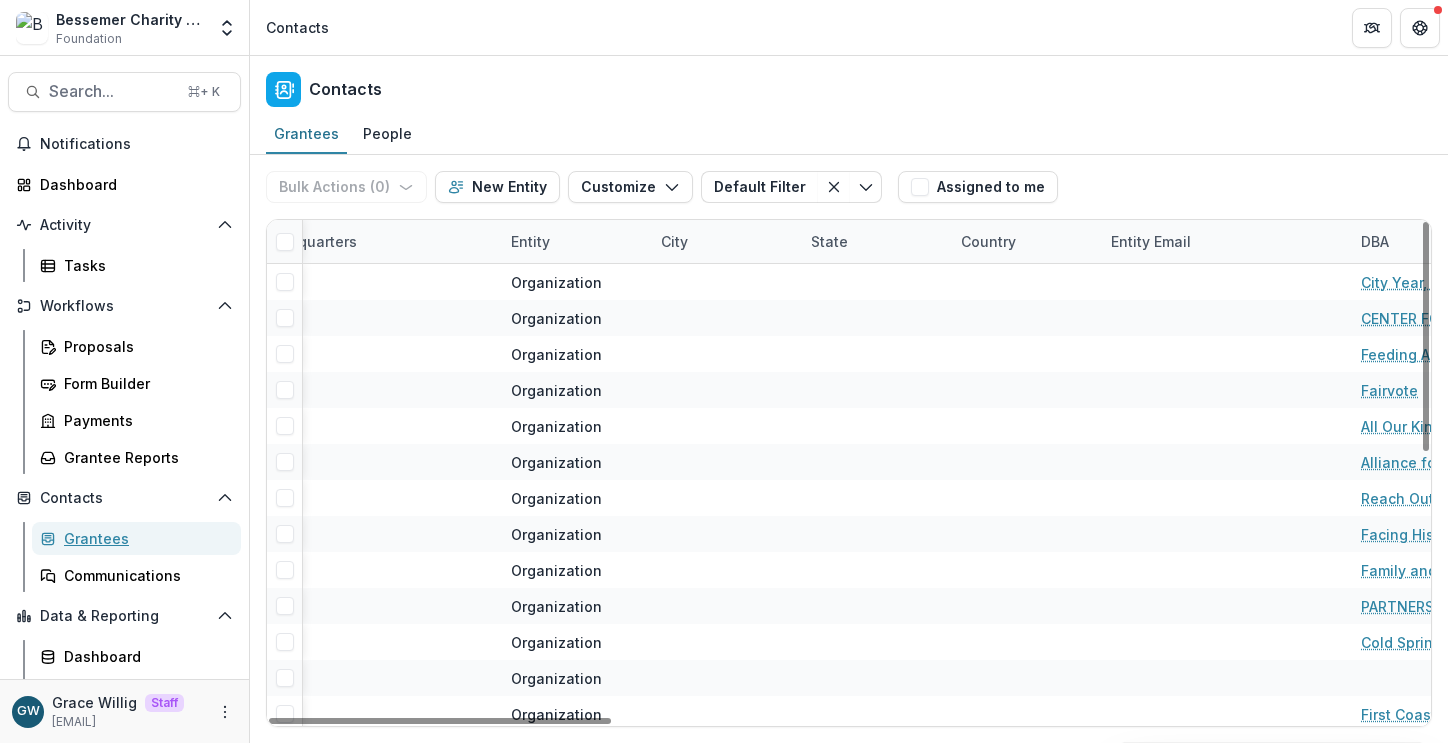 scroll, scrollTop: 0, scrollLeft: 1270, axis: horizontal 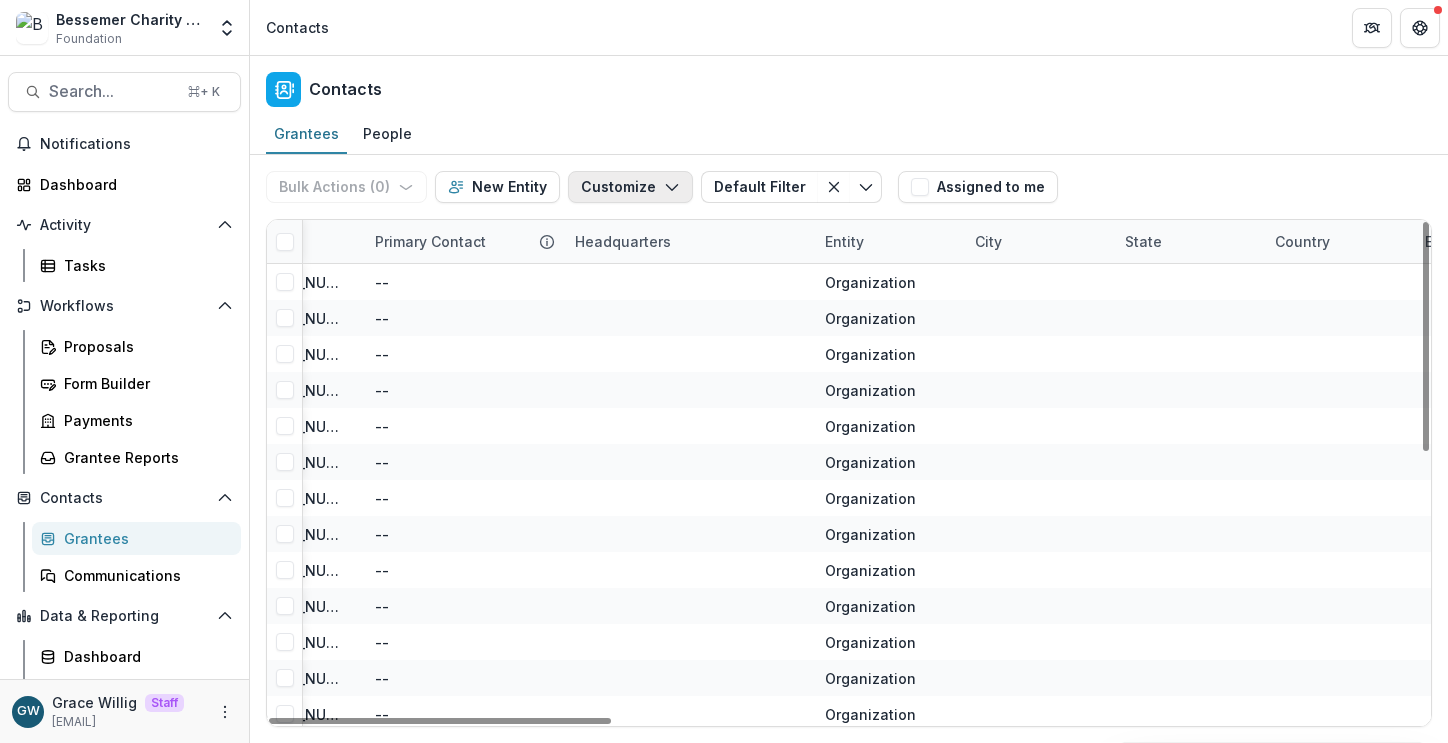 click on "Customize" at bounding box center [630, 187] 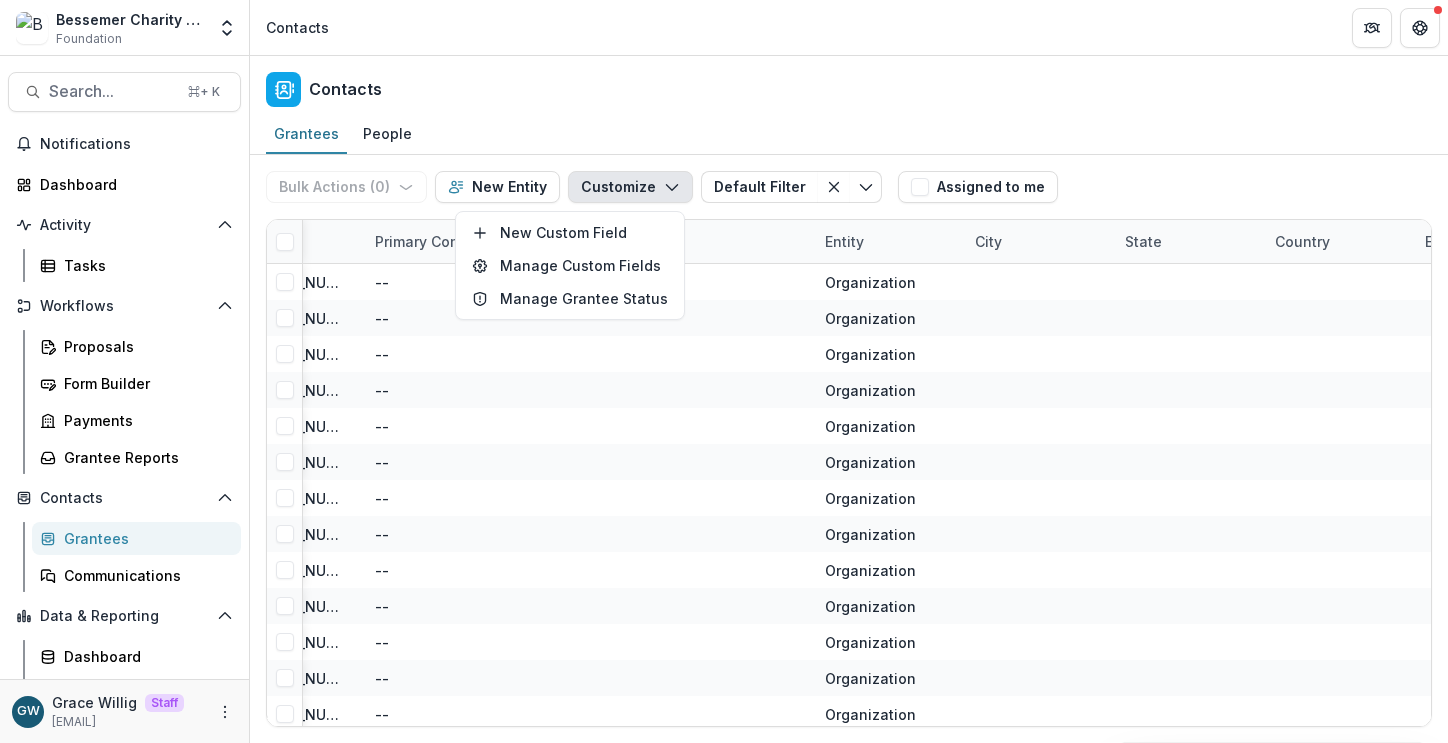 click on "Grantees People" at bounding box center (849, 135) 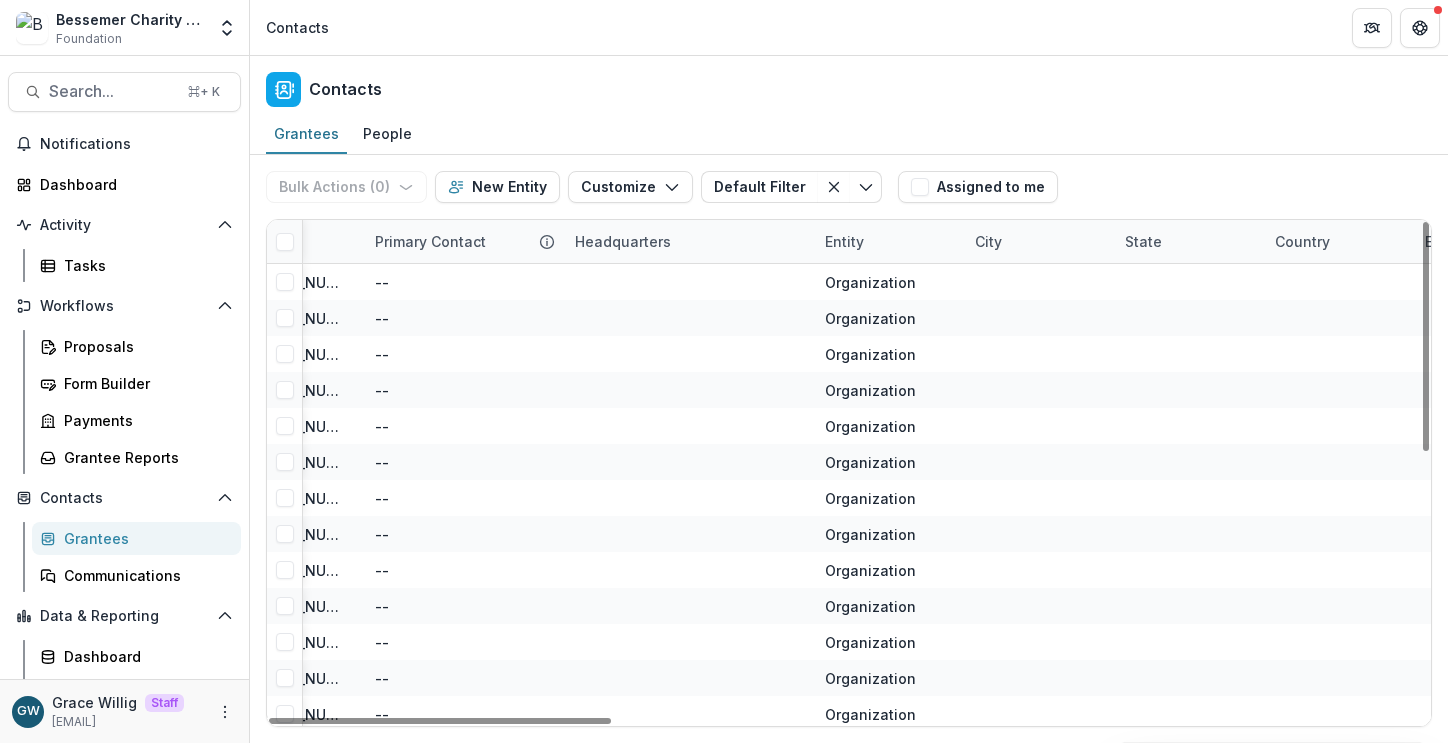 scroll, scrollTop: 31, scrollLeft: 0, axis: vertical 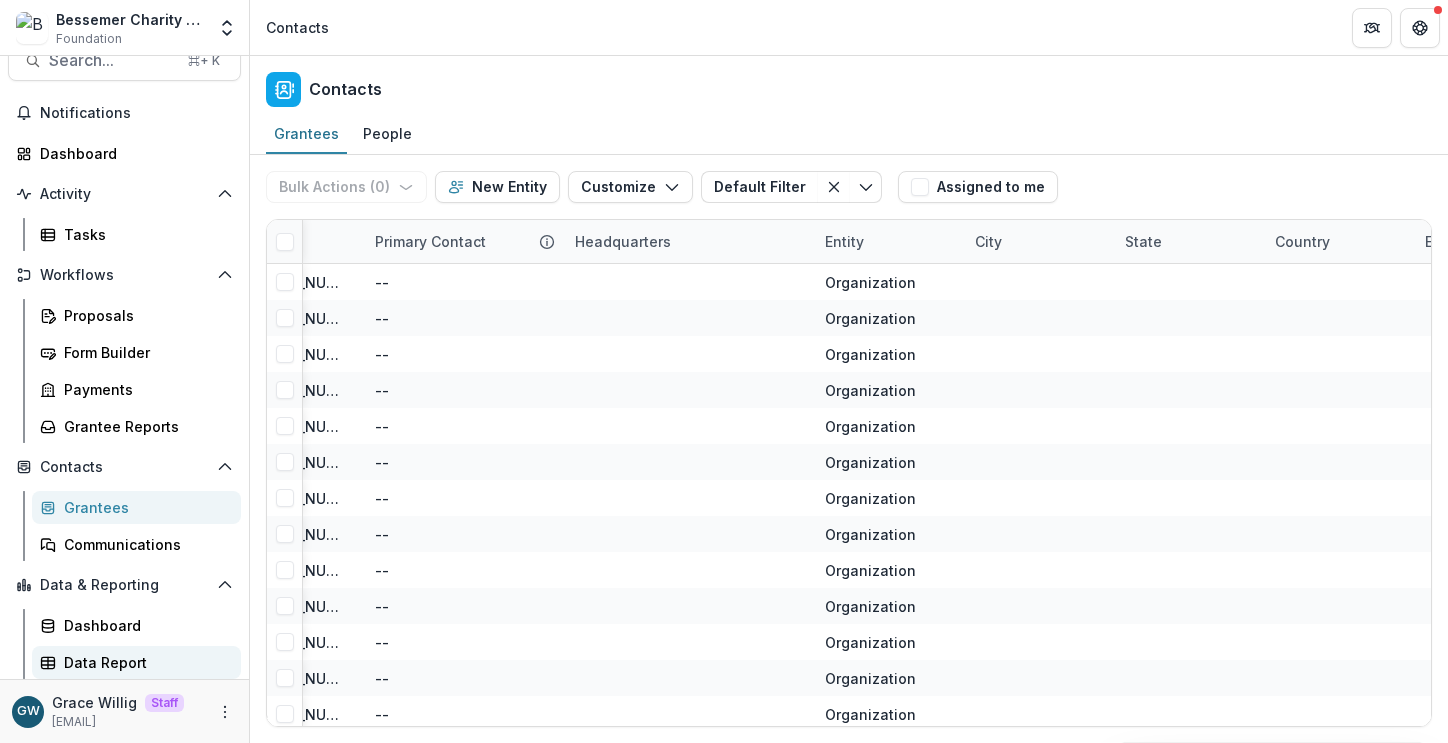 click on "Data Report" at bounding box center [144, 662] 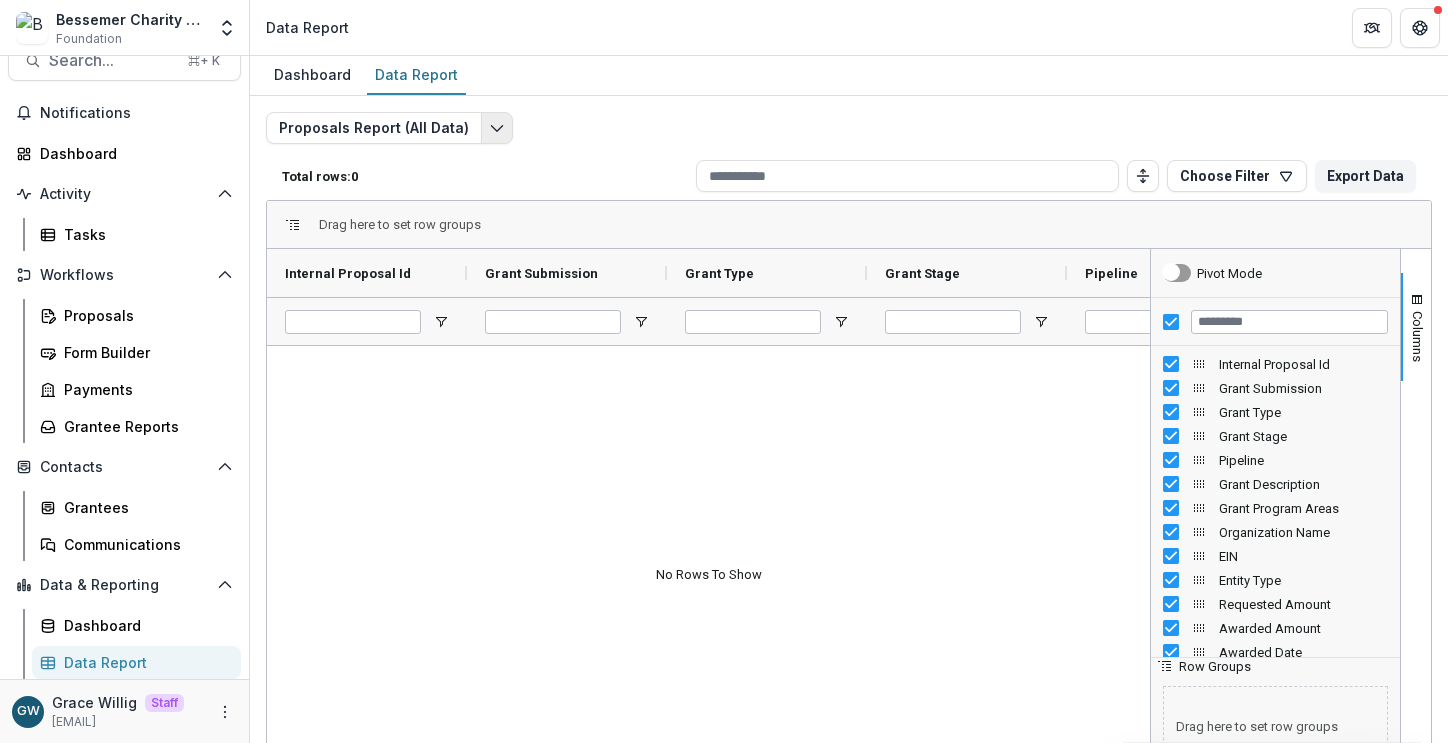 click at bounding box center (497, 128) 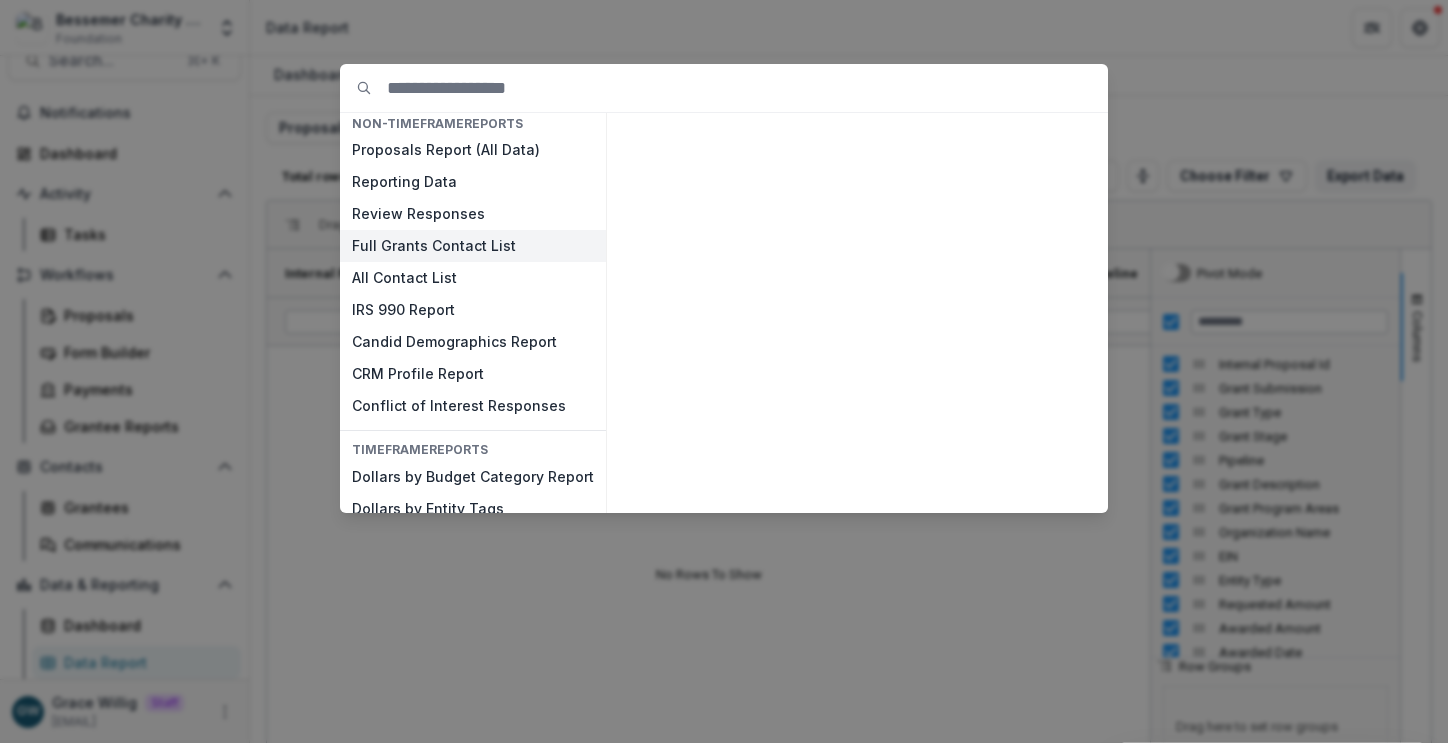 scroll, scrollTop: 55, scrollLeft: 0, axis: vertical 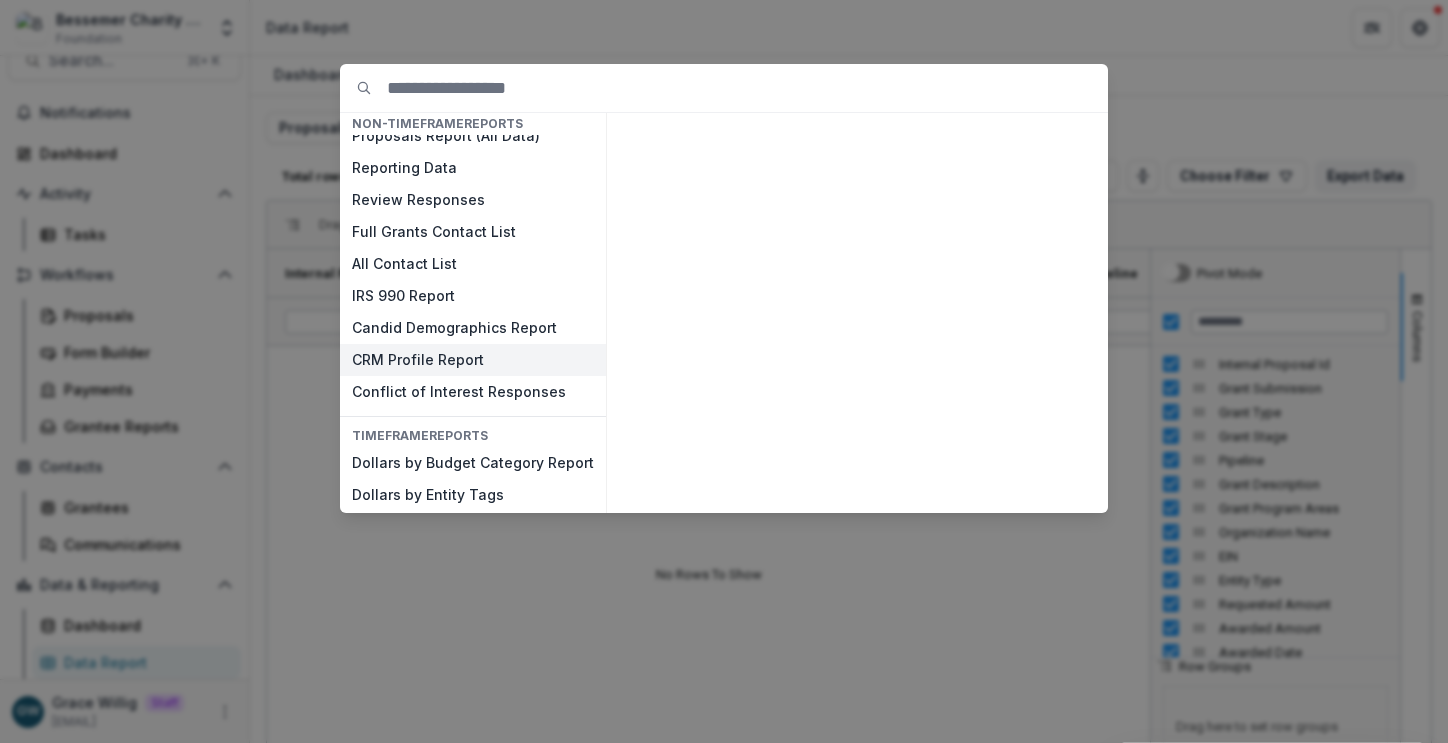 click on "CRM Profile Report" at bounding box center [473, 360] 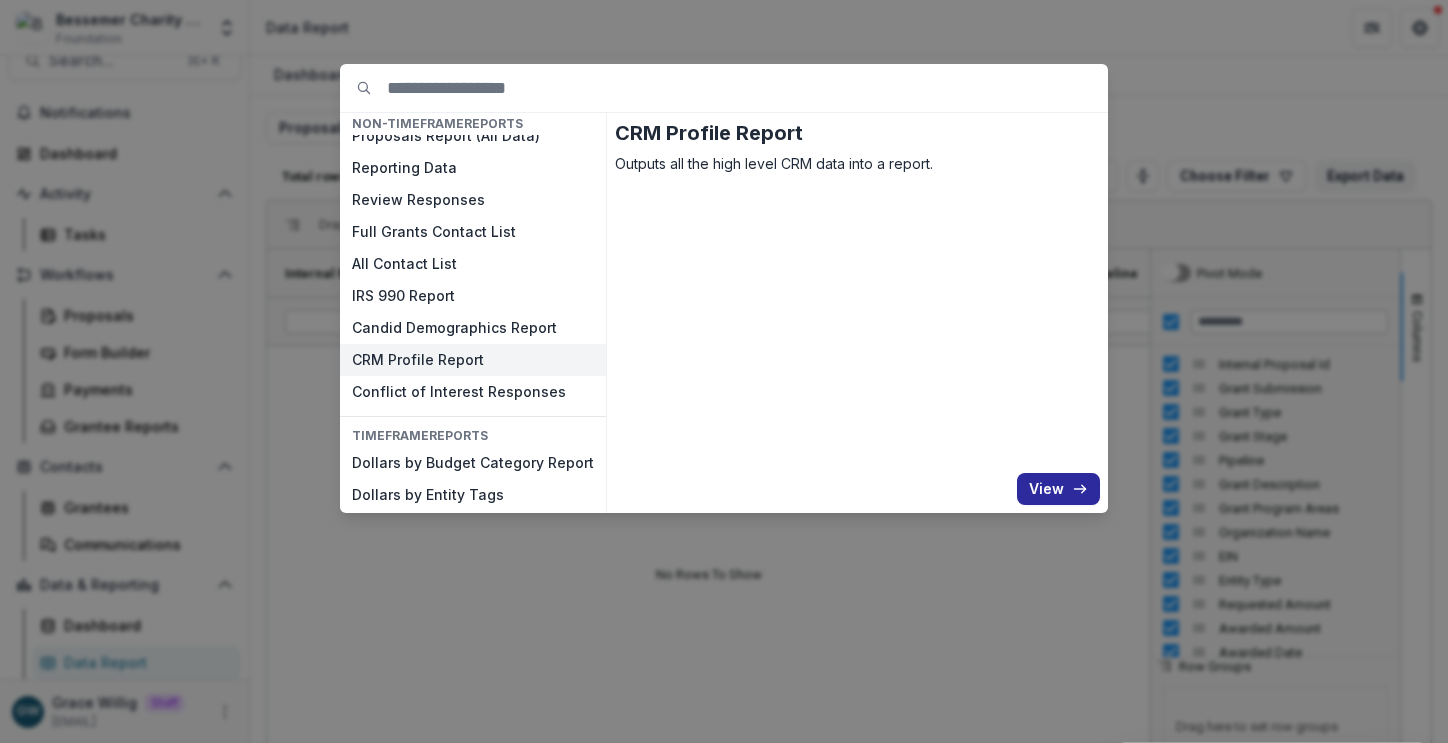 click on "View" at bounding box center (1058, 489) 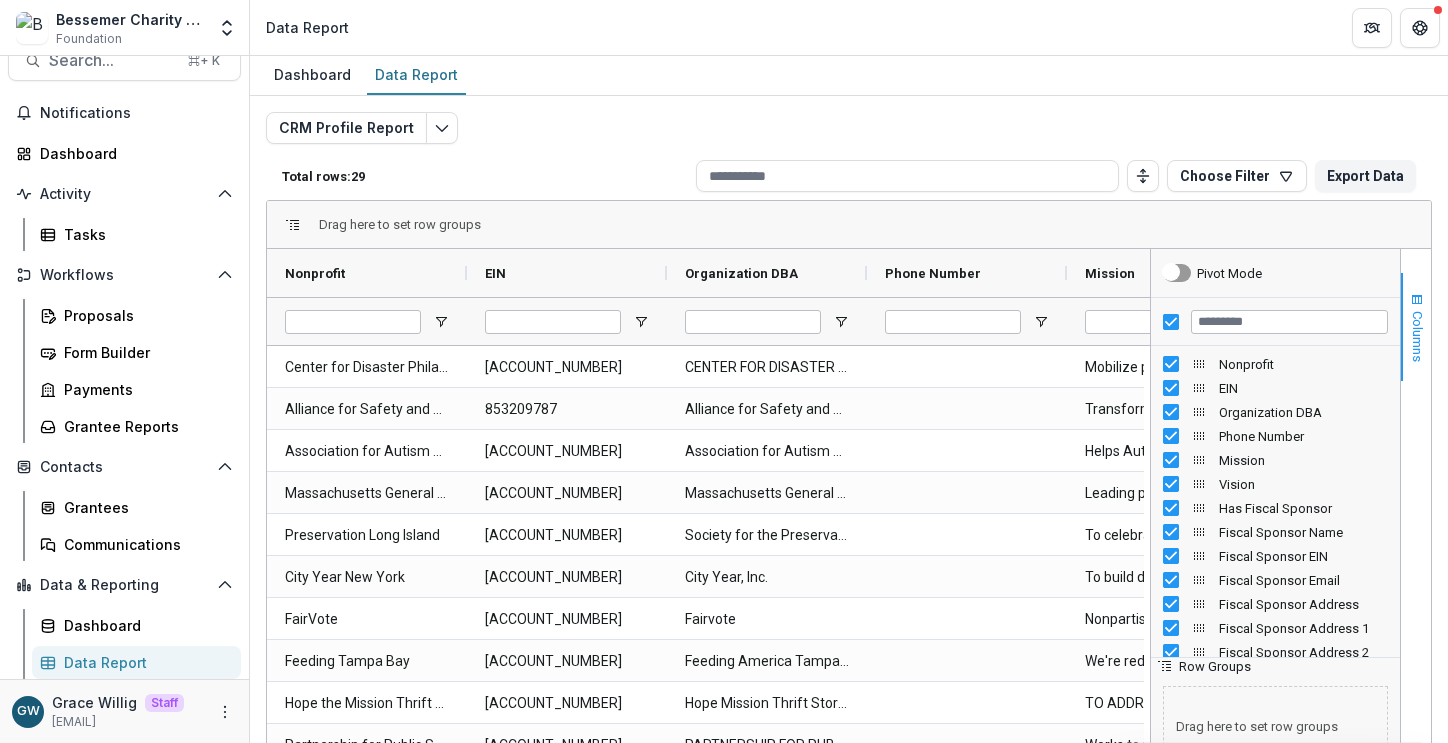 click on "Columns" at bounding box center (1417, 336) 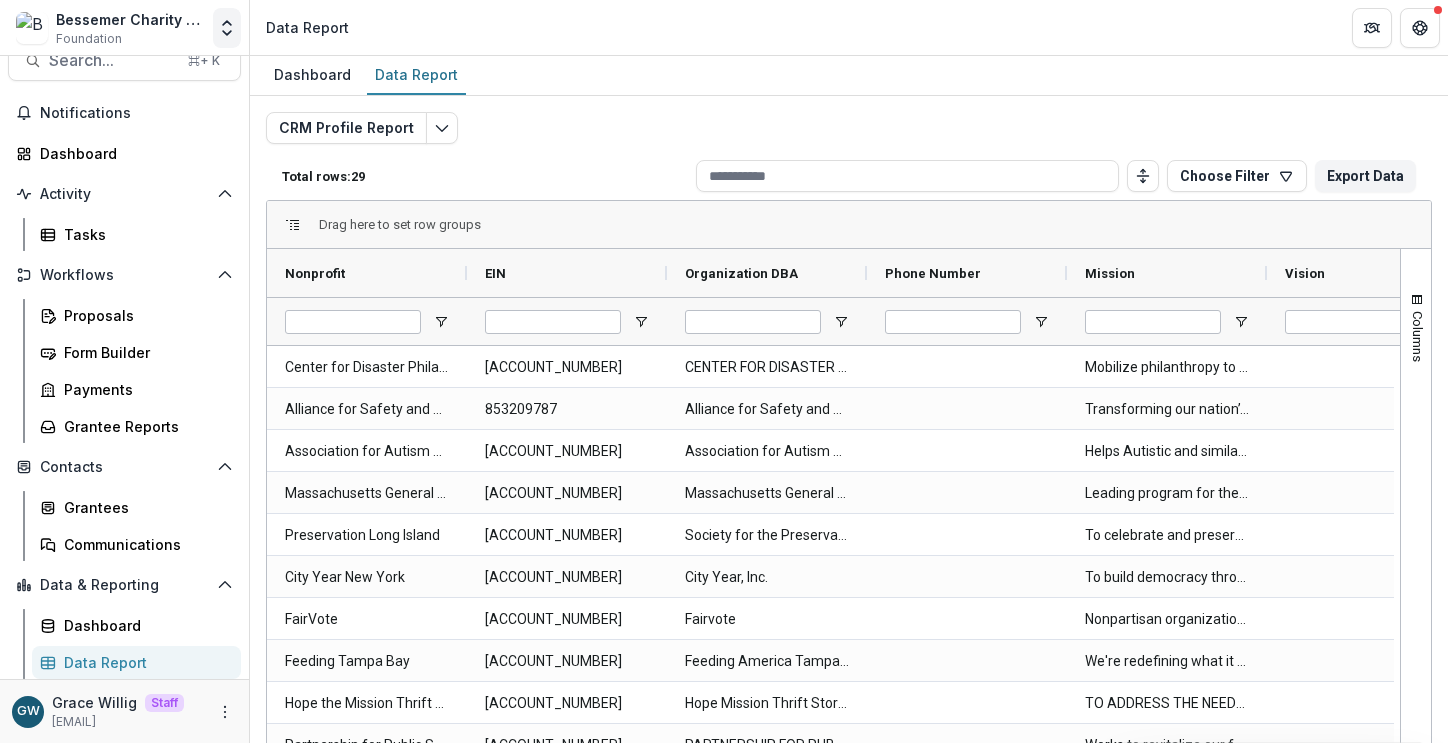 click 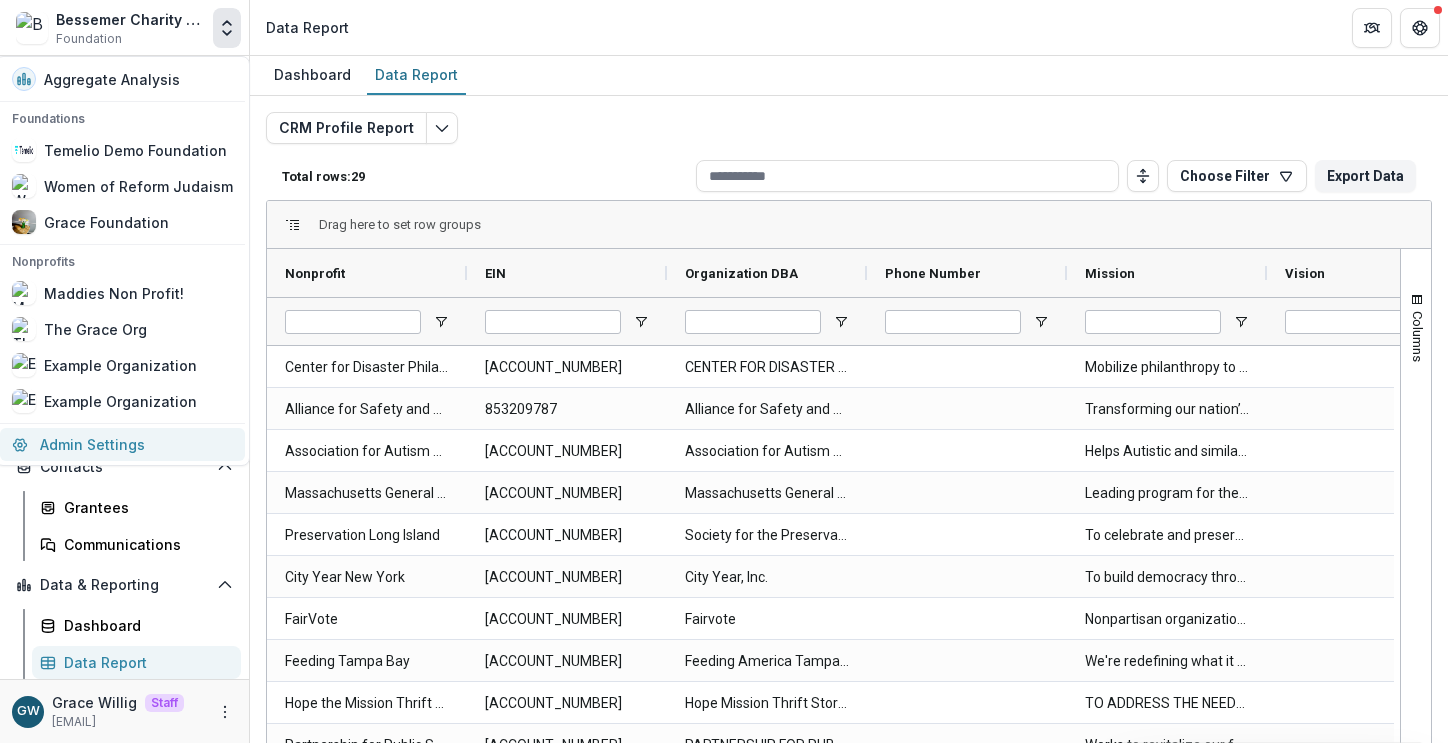 click on "Admin Settings" at bounding box center (122, 444) 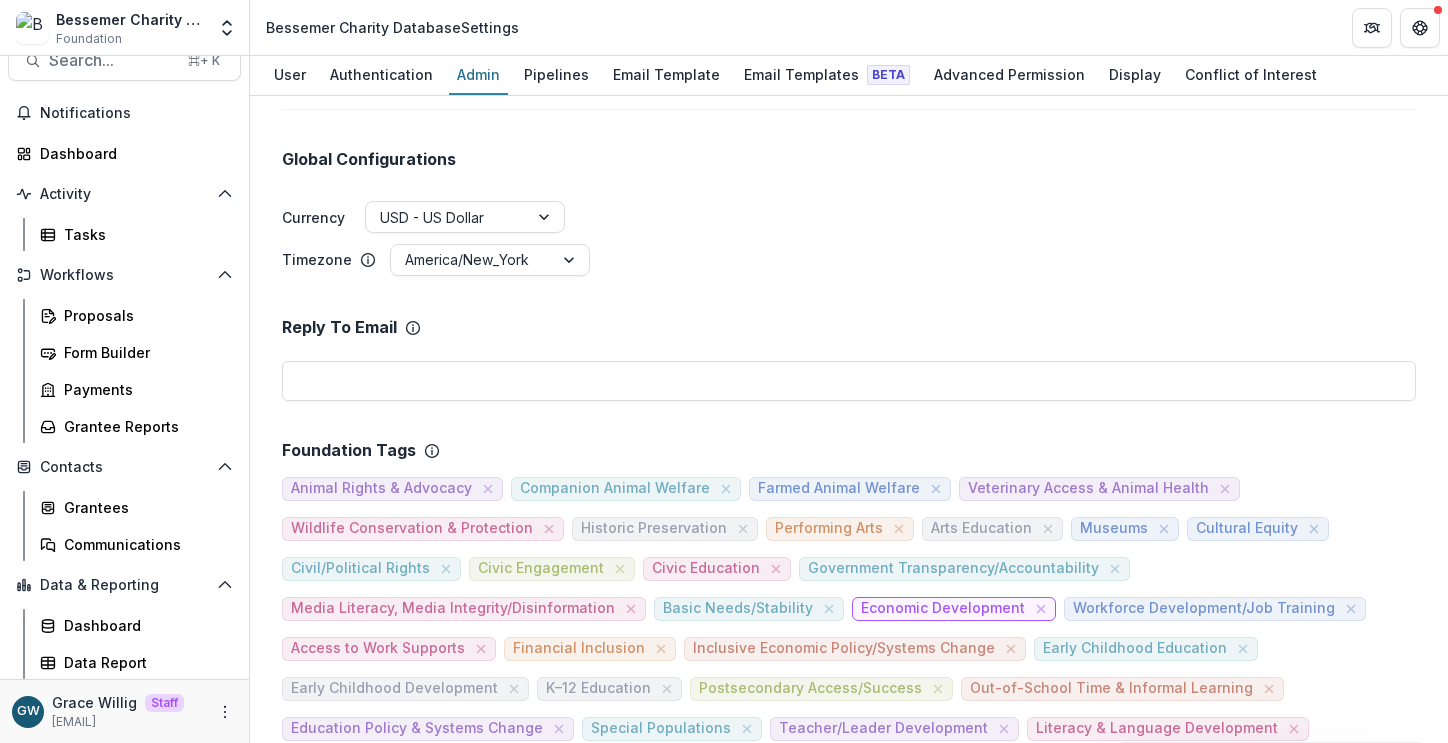 scroll, scrollTop: 0, scrollLeft: 0, axis: both 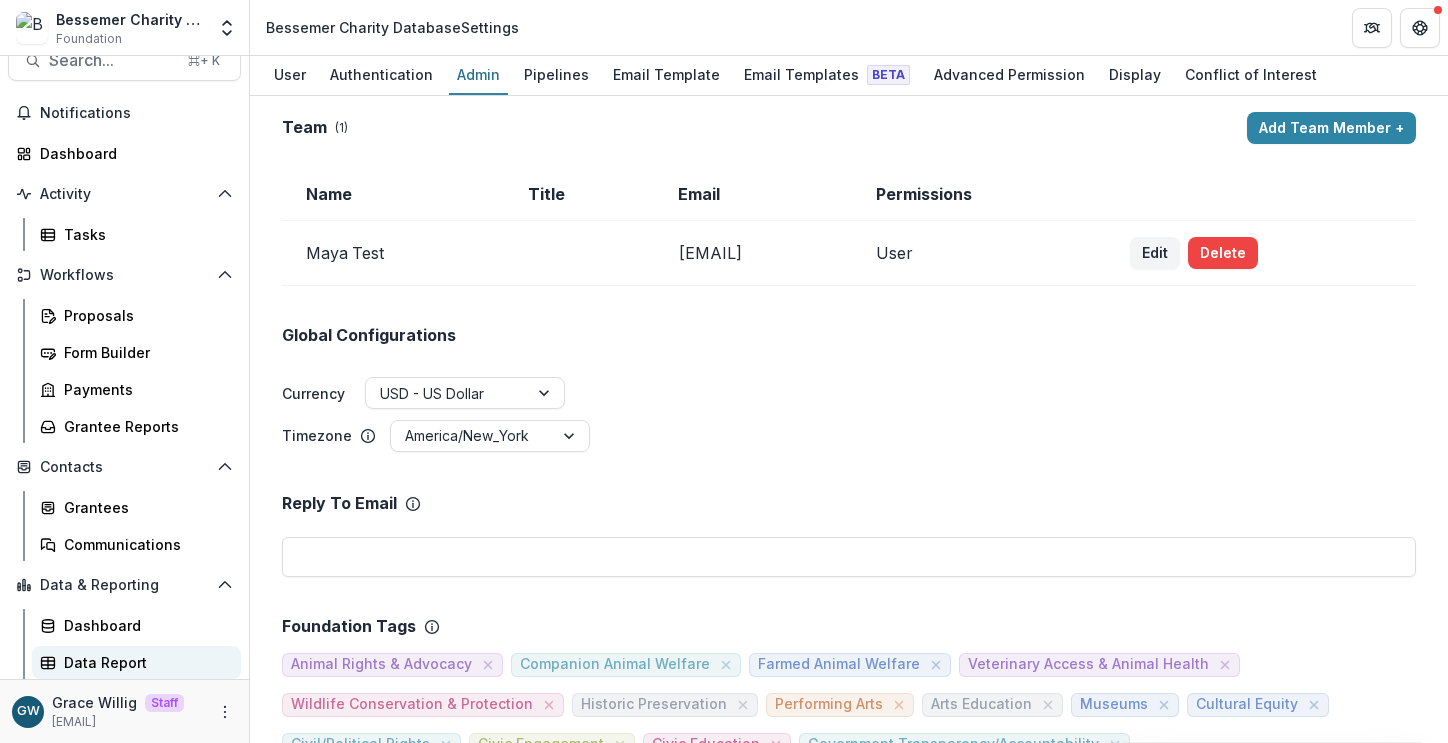 click on "Data Report" at bounding box center (144, 662) 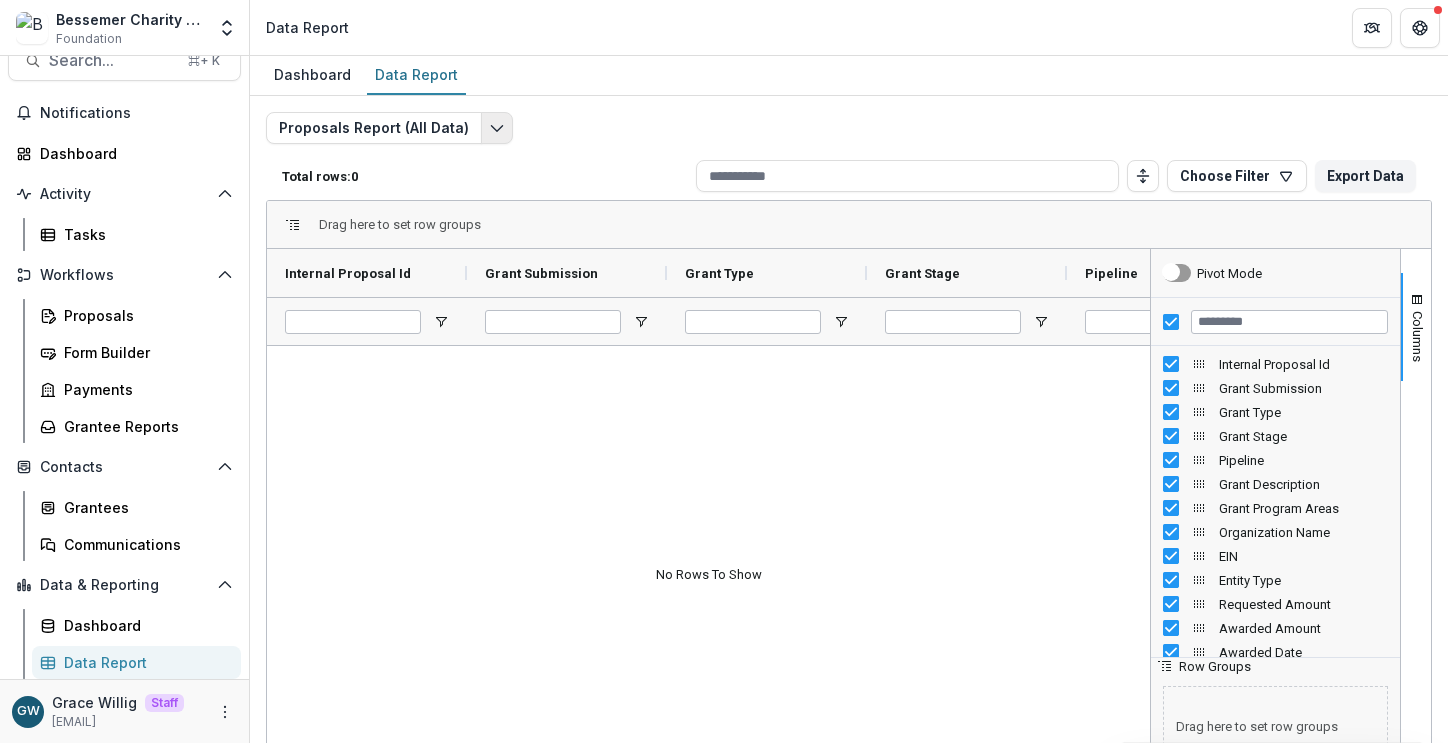 click 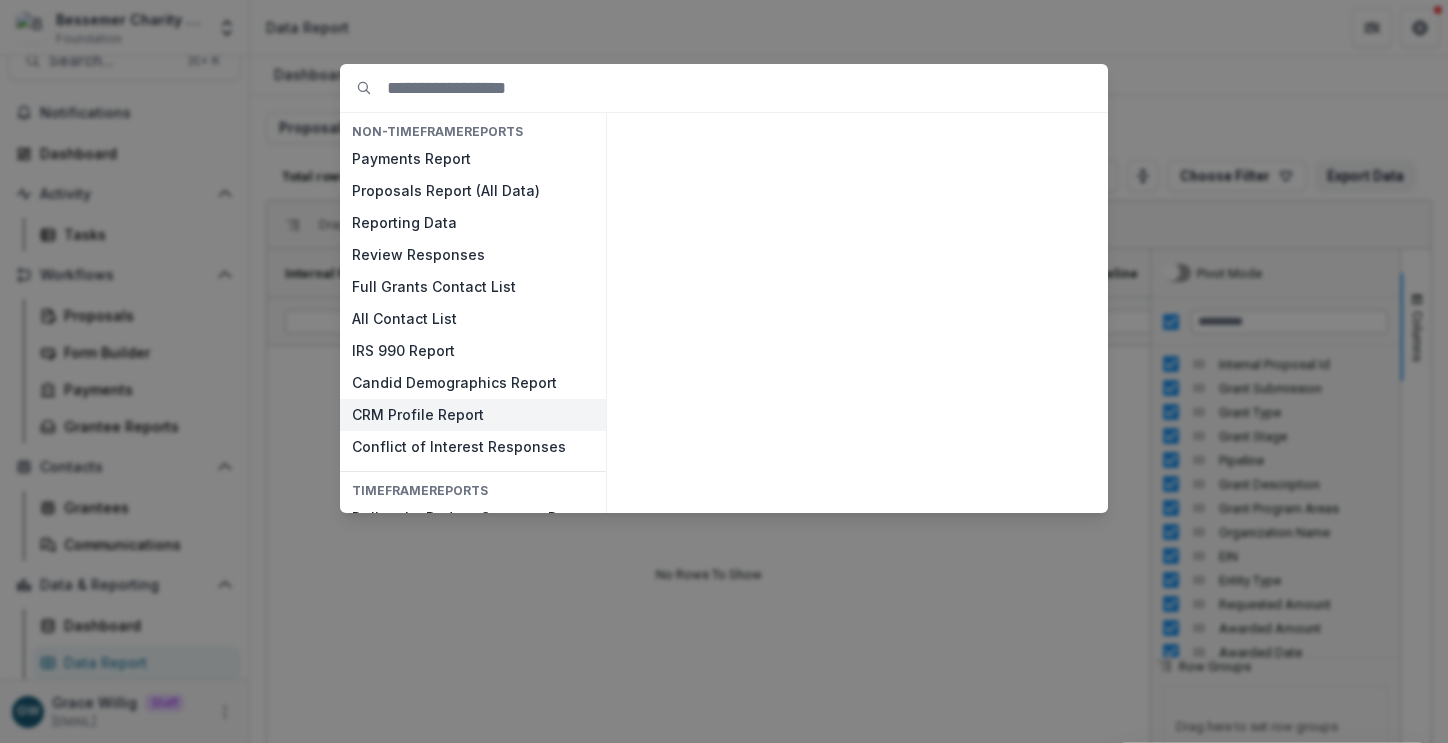 click on "CRM Profile Report" at bounding box center [473, 415] 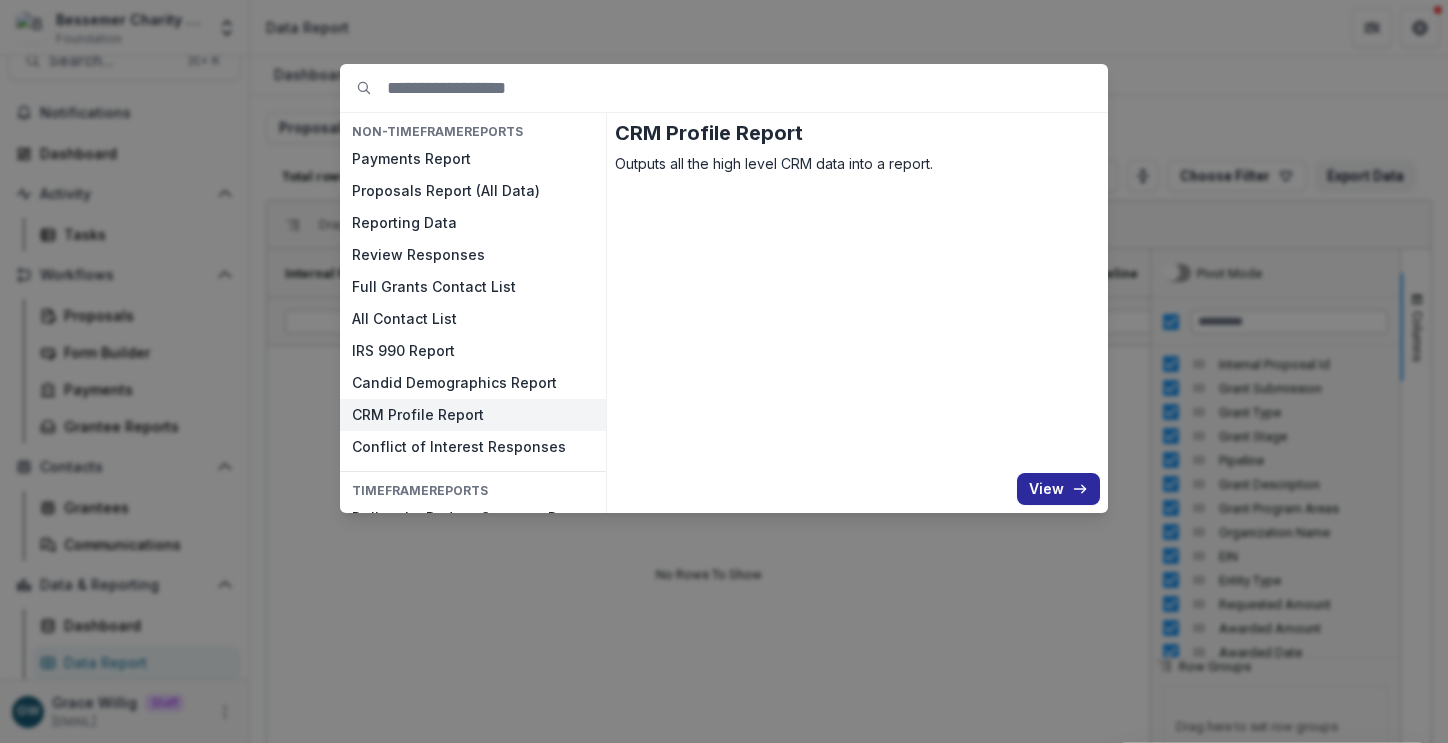click 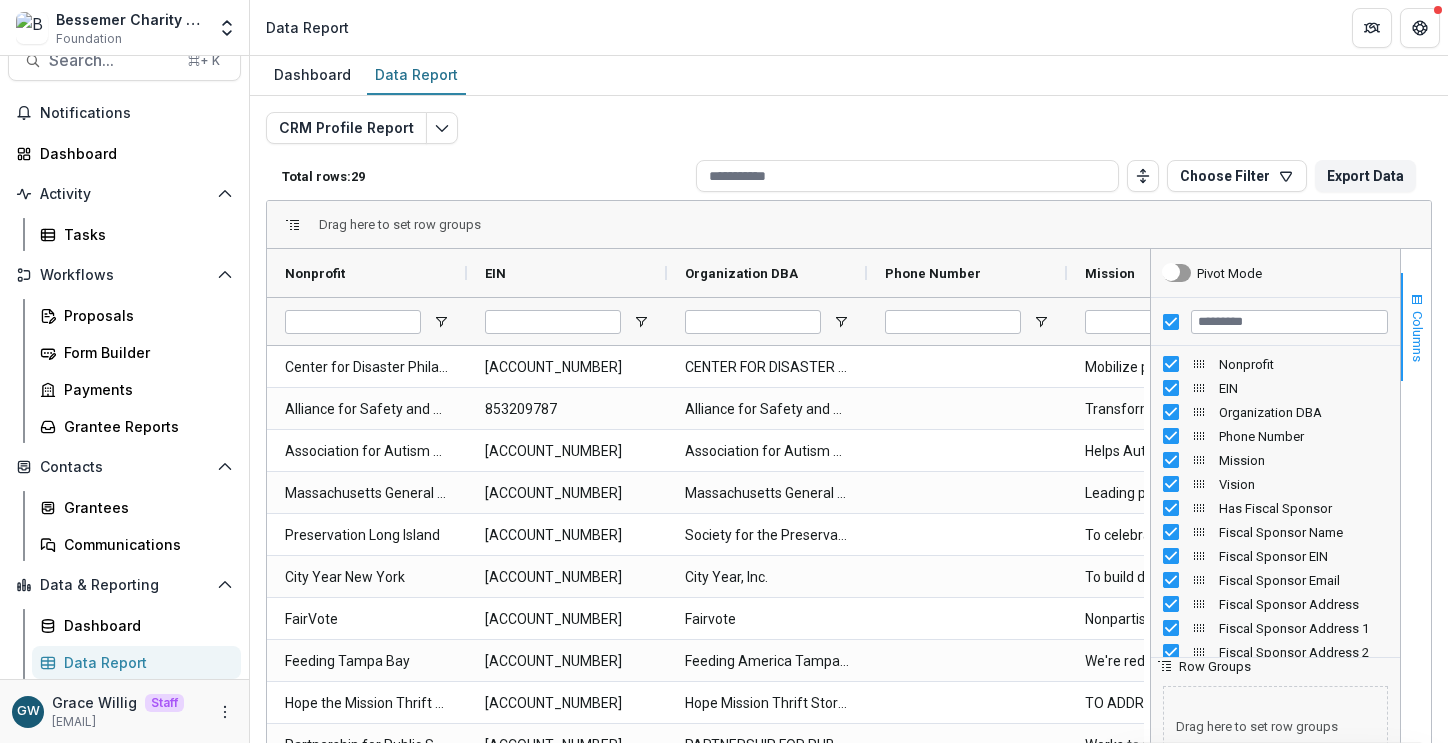 click on "Columns" at bounding box center [1417, 336] 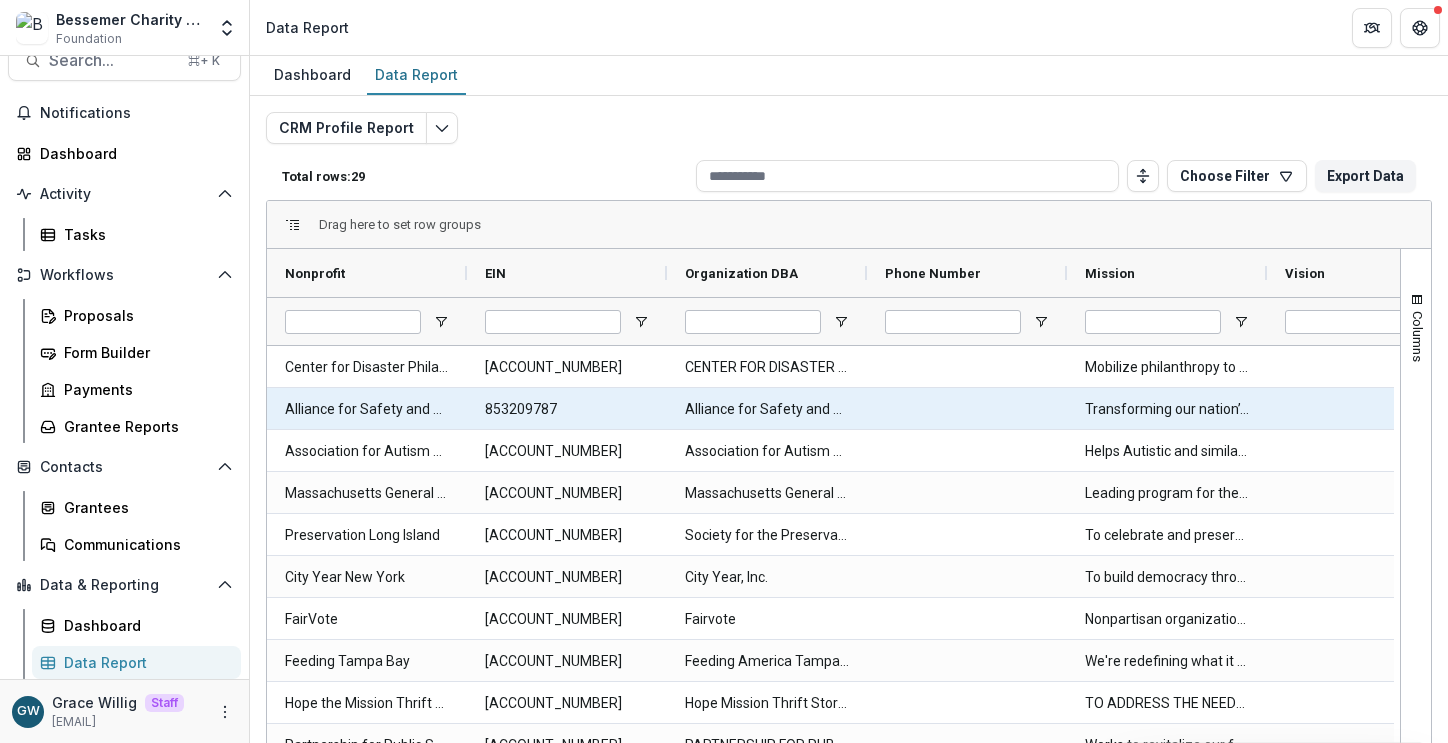 scroll, scrollTop: 0, scrollLeft: 108, axis: horizontal 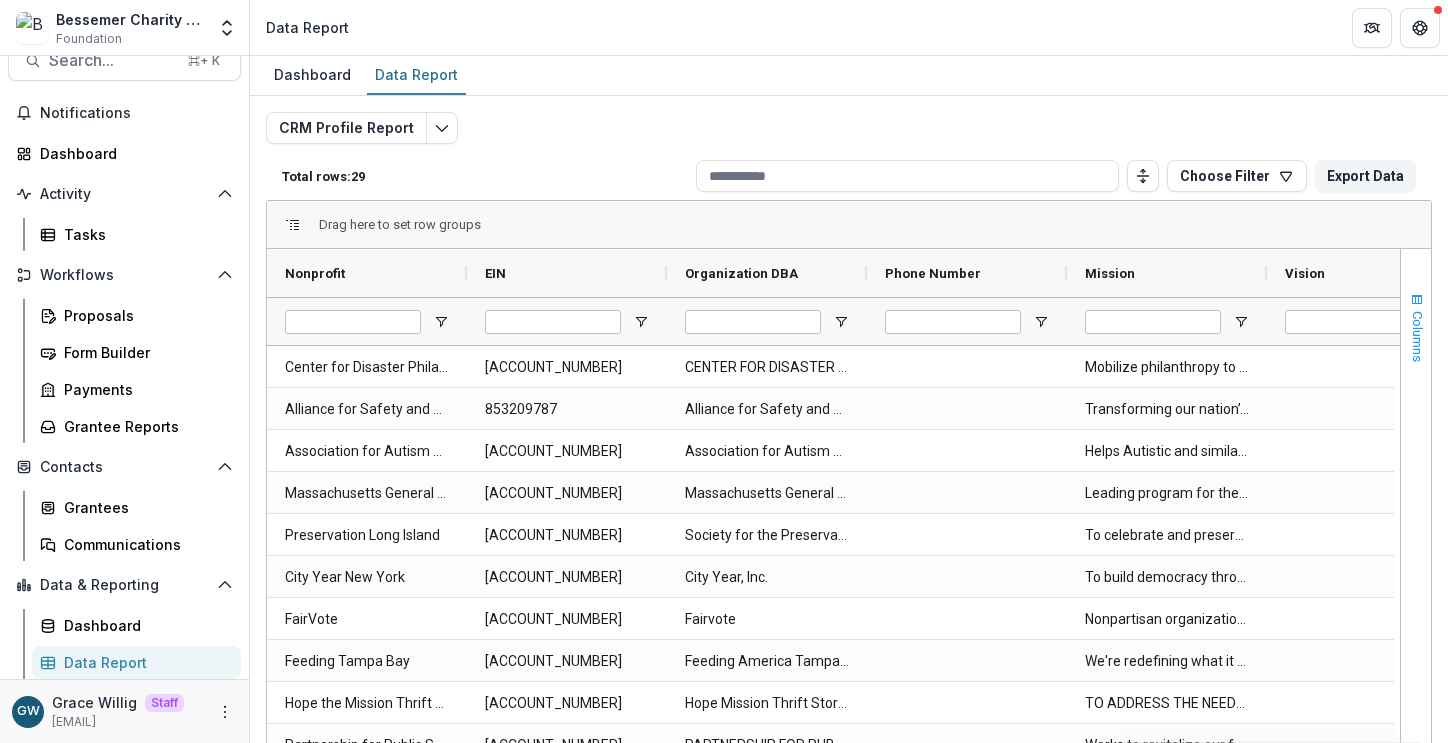 click on "Columns" at bounding box center (1416, 327) 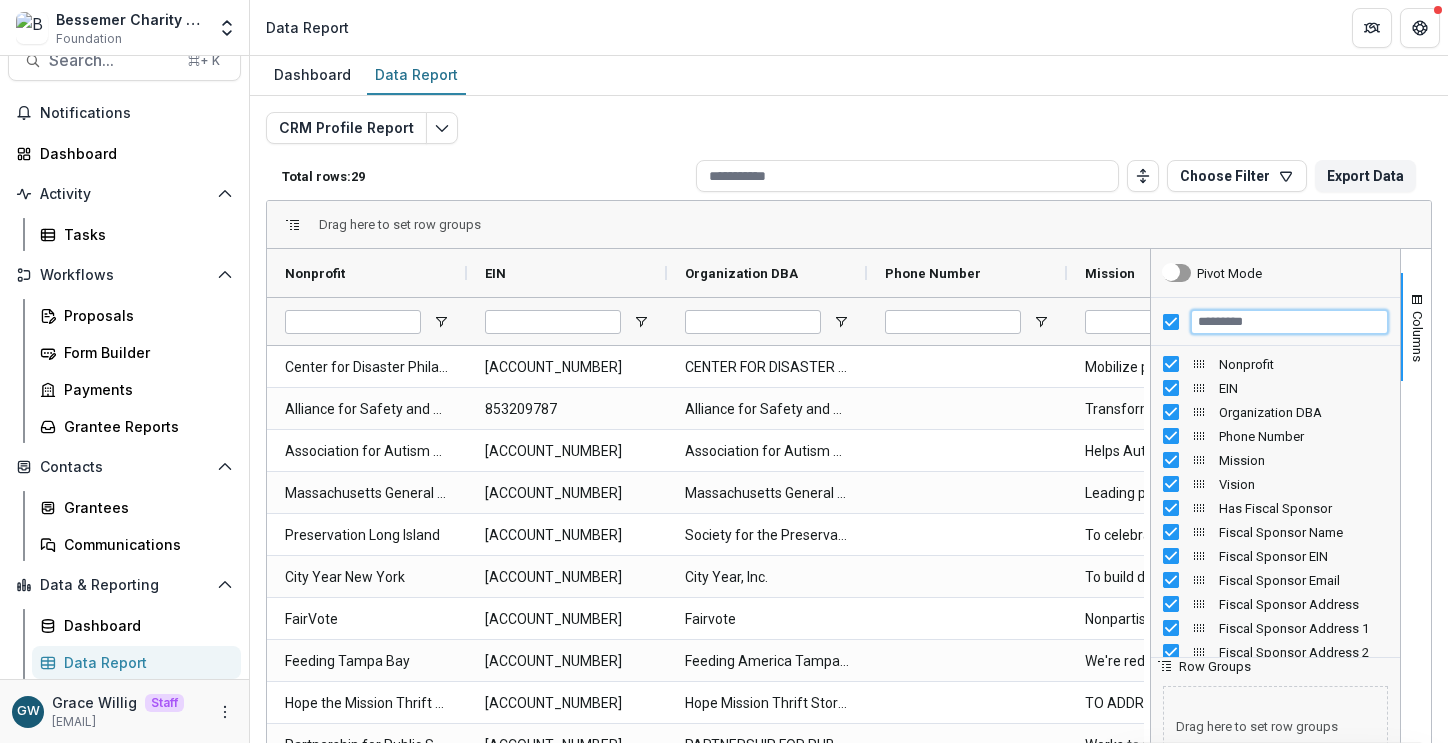 click at bounding box center (1289, 322) 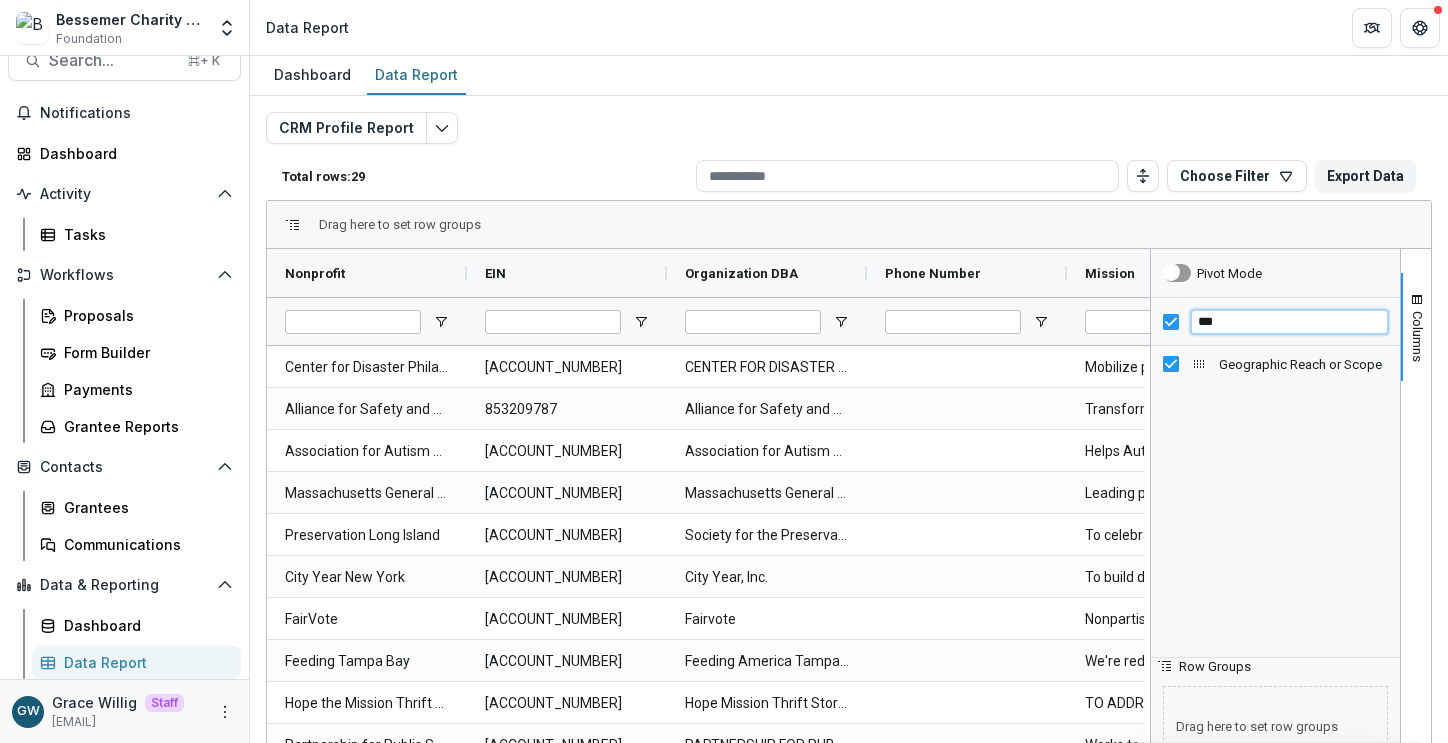 type on "***" 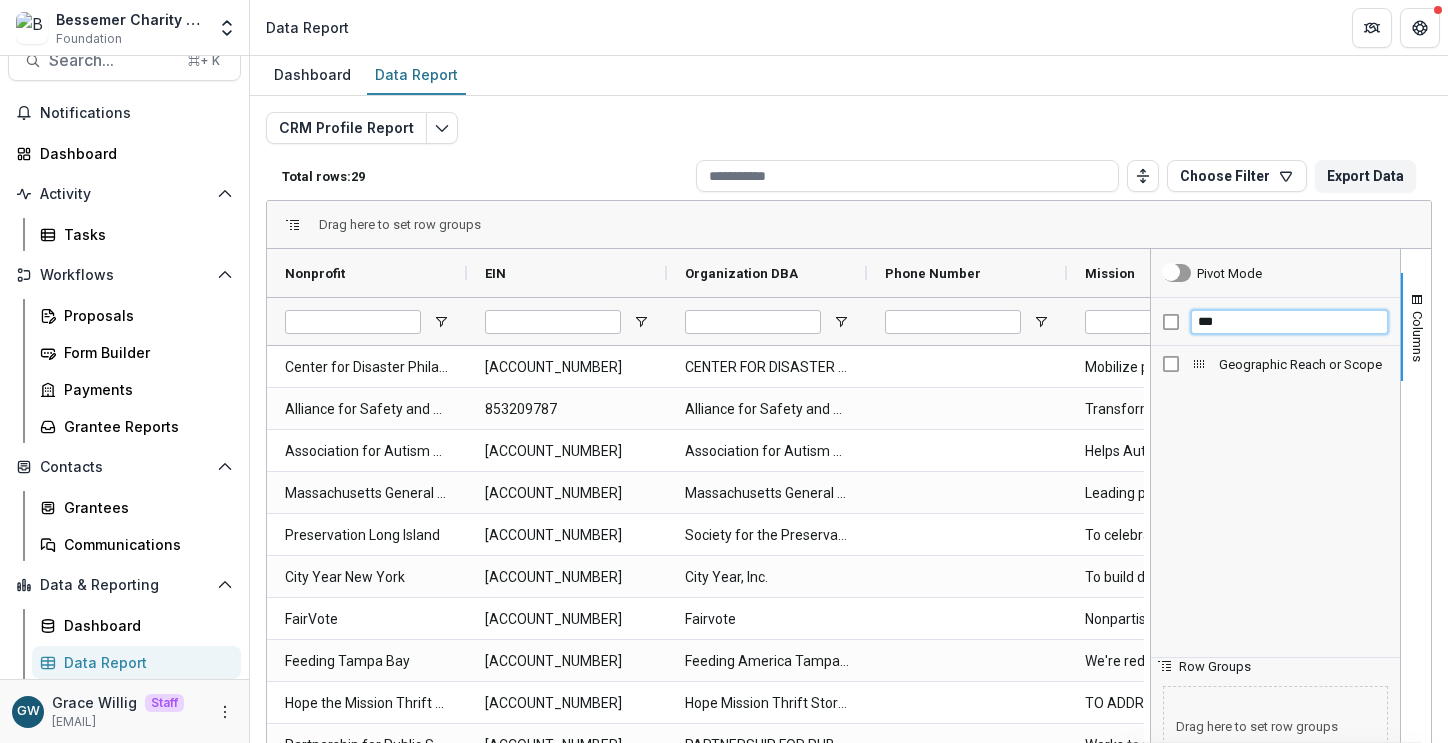 click on "***" at bounding box center (1289, 322) 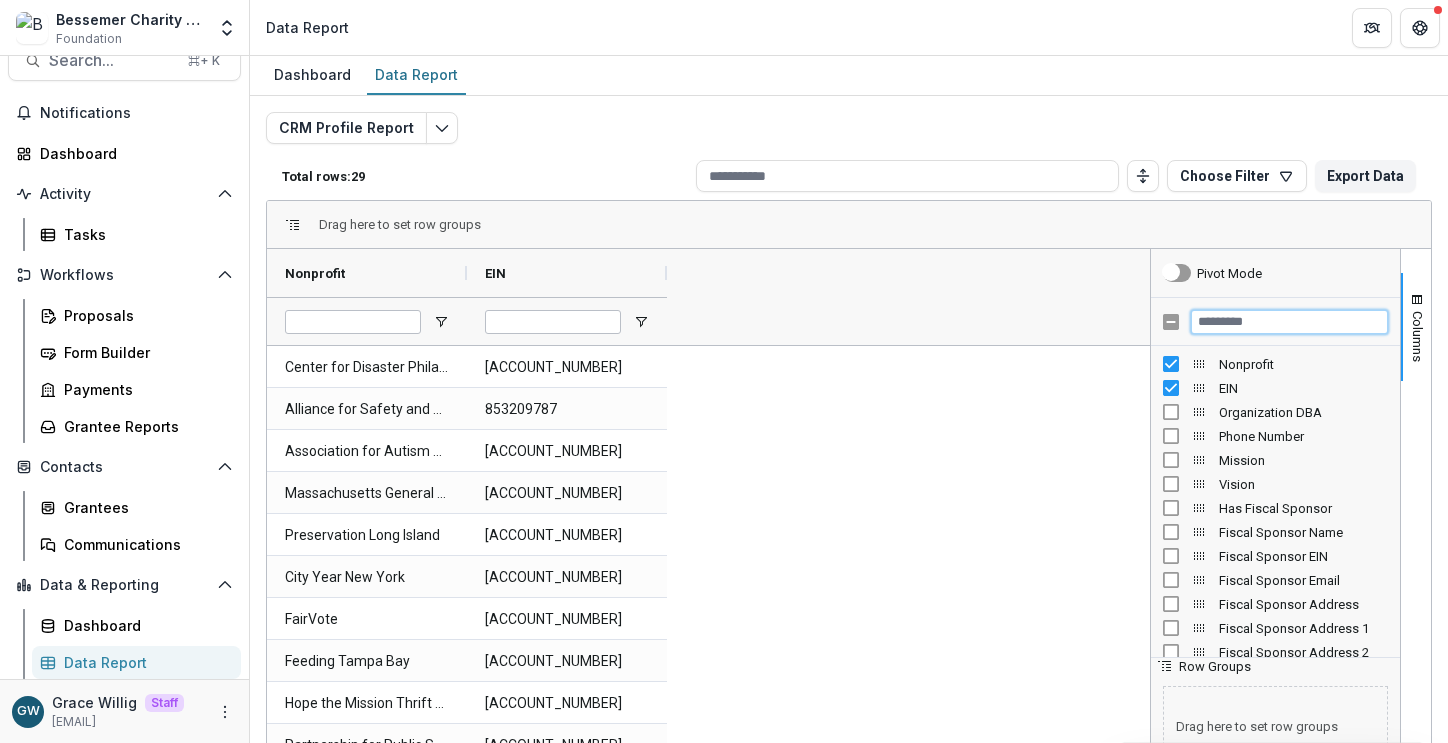 click at bounding box center [1289, 322] 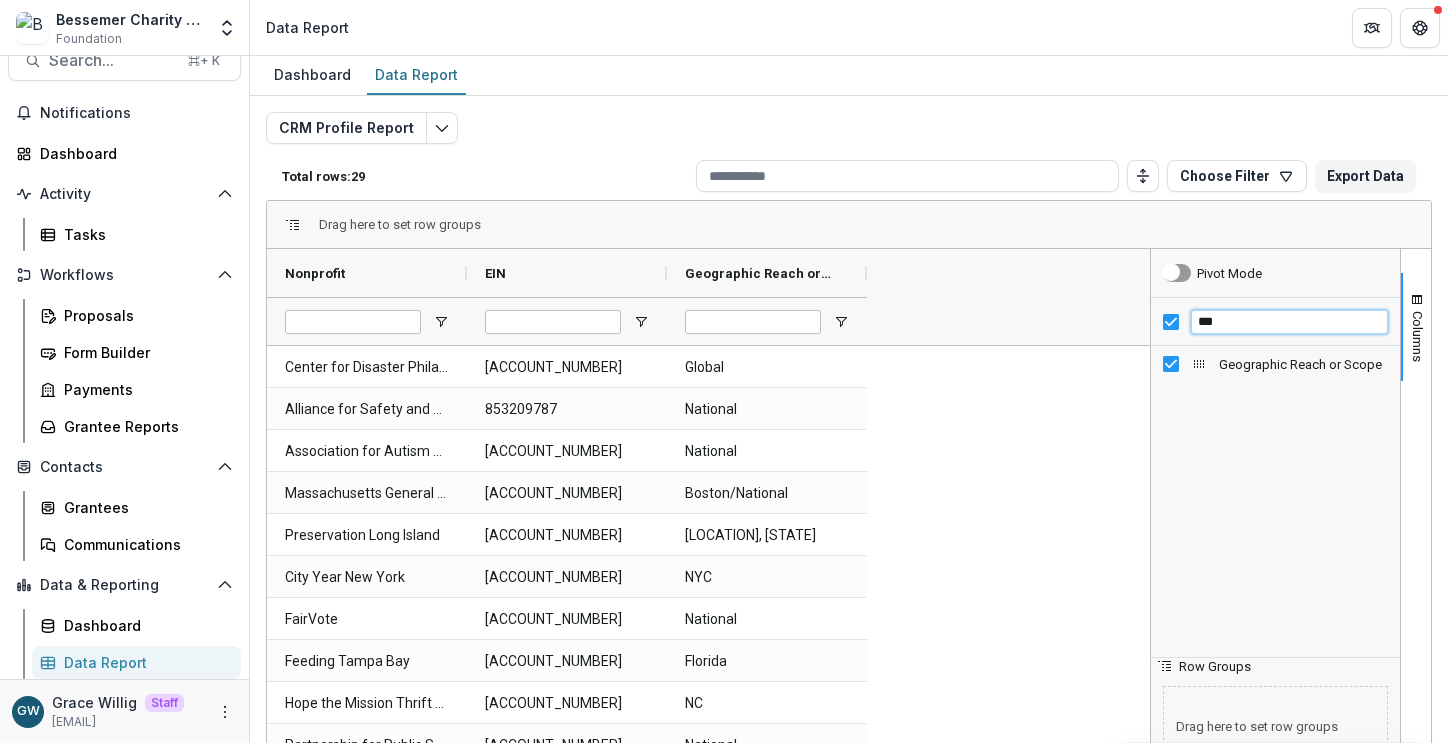 click on "***" at bounding box center (1289, 322) 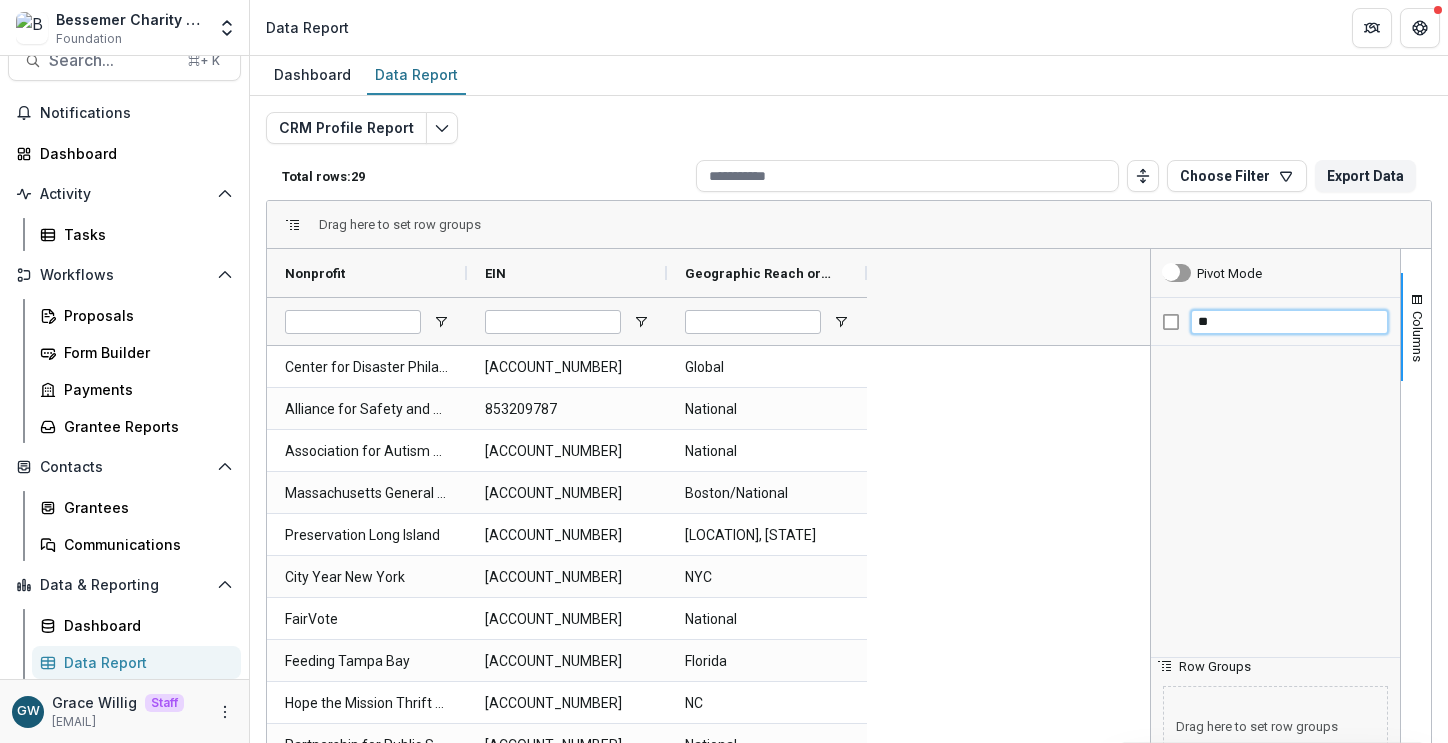 type on "*" 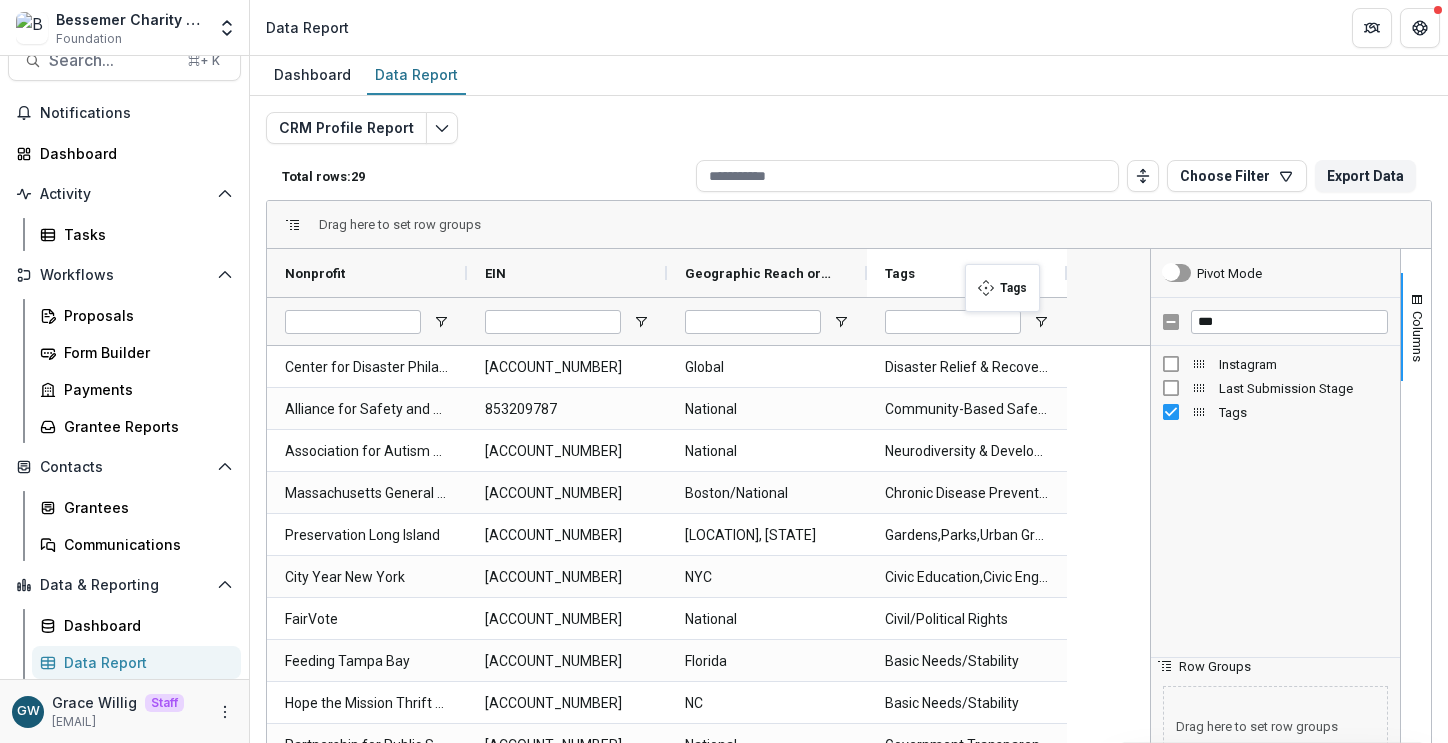 drag, startPoint x: 769, startPoint y: 269, endPoint x: 978, endPoint y: 276, distance: 209.11719 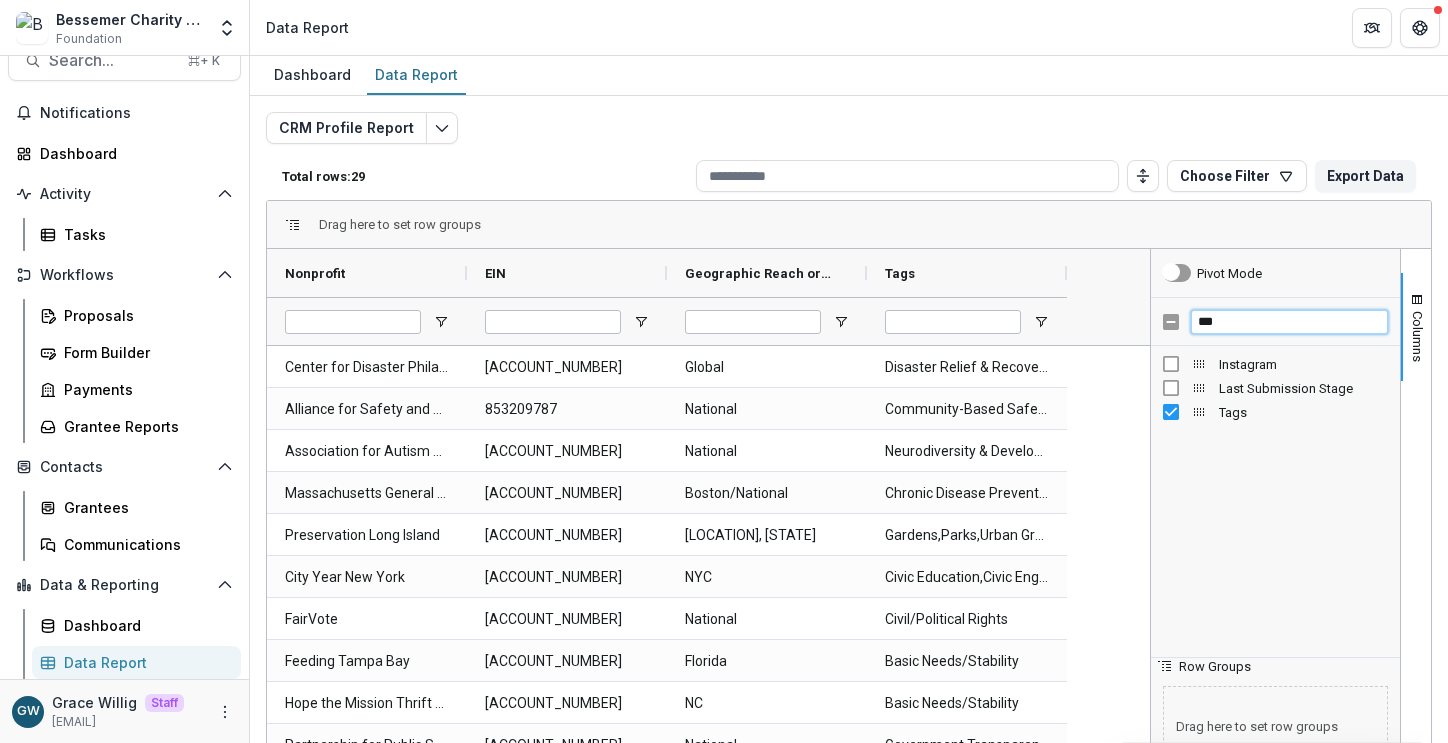click on "***" at bounding box center [1289, 322] 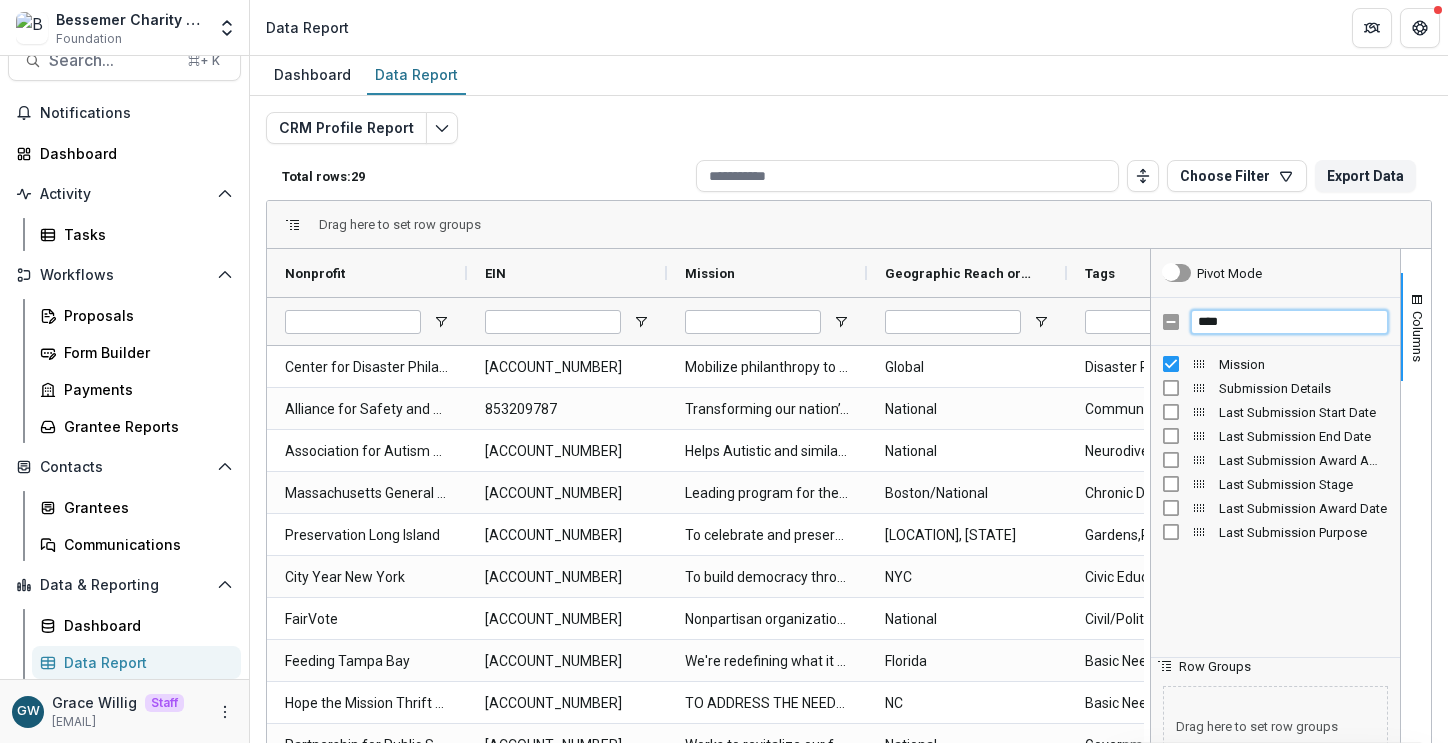 click on "****" at bounding box center [1289, 322] 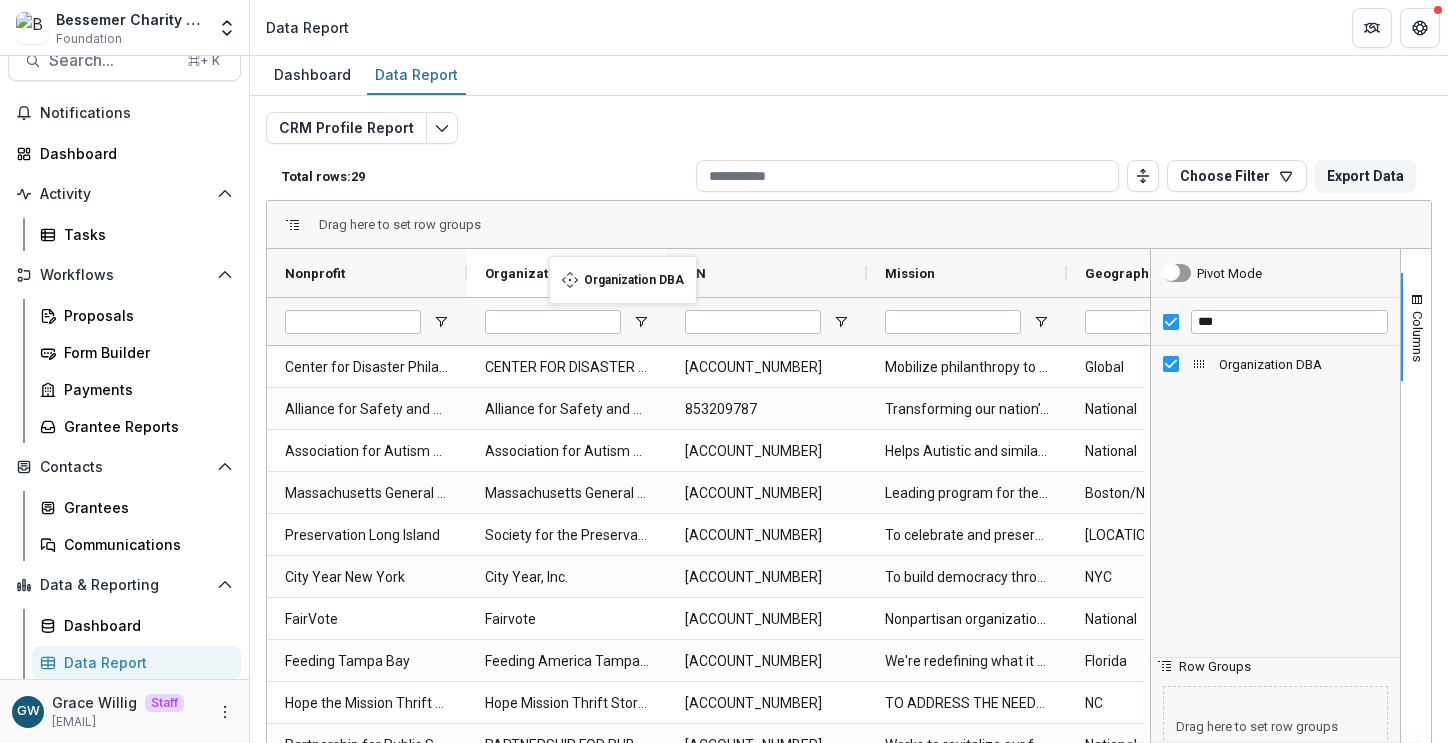 drag, startPoint x: 765, startPoint y: 267, endPoint x: 555, endPoint y: 268, distance: 210.00238 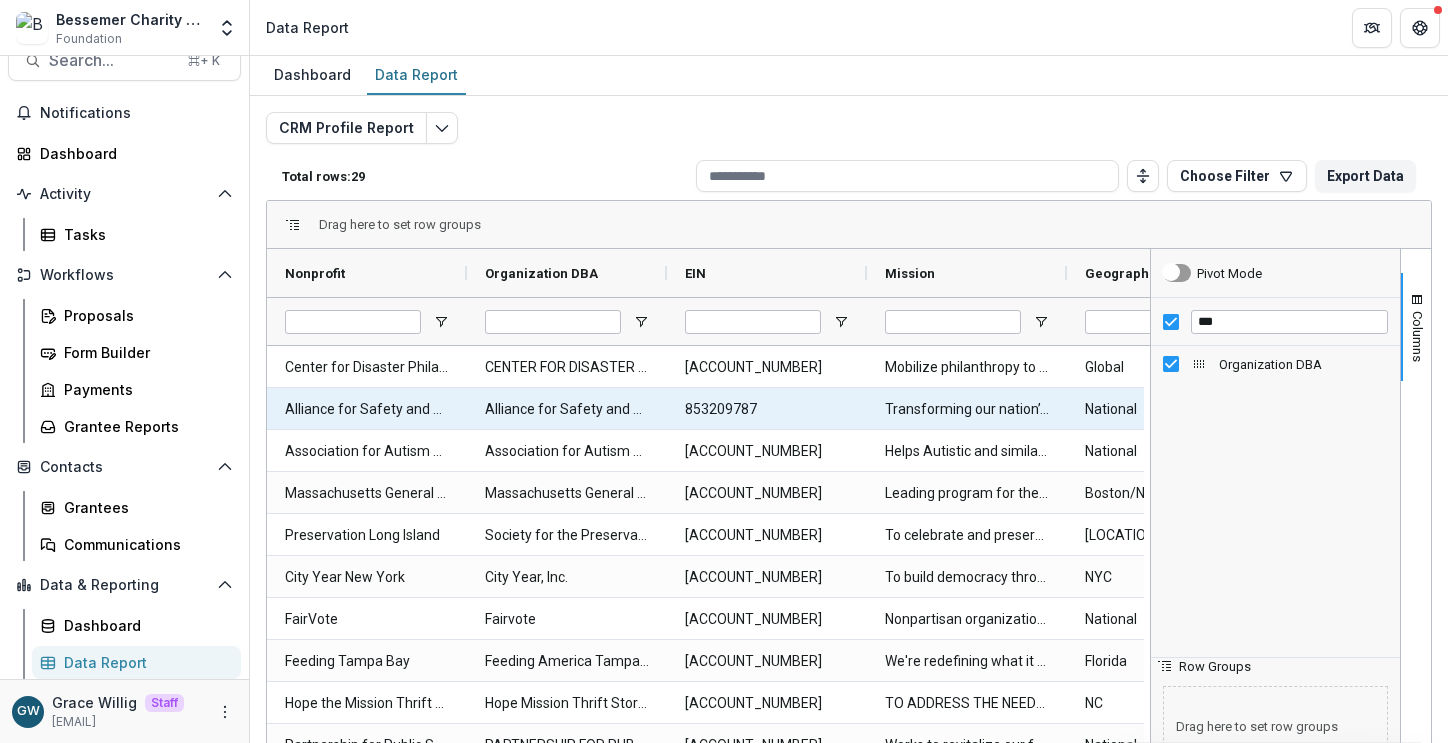 scroll, scrollTop: 0, scrollLeft: 33, axis: horizontal 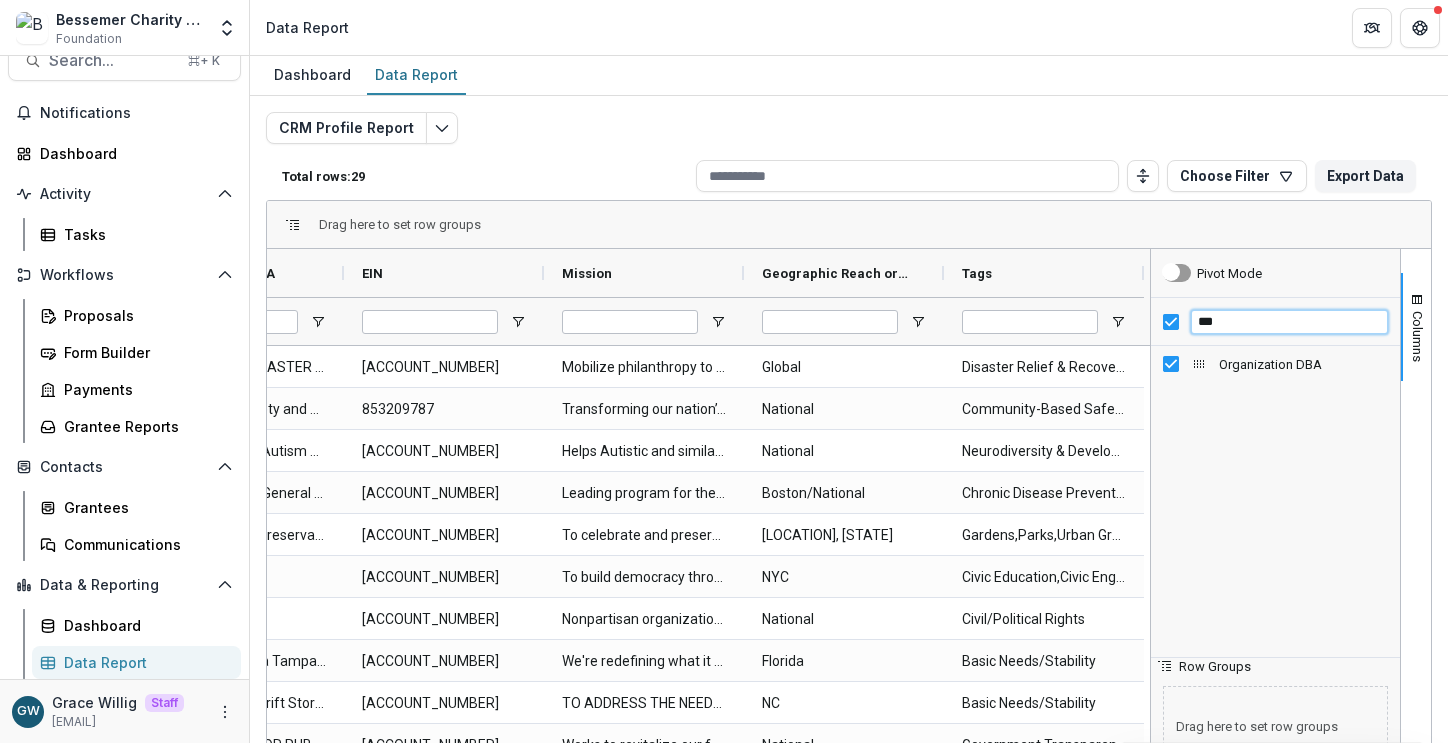 click on "***" at bounding box center [1289, 322] 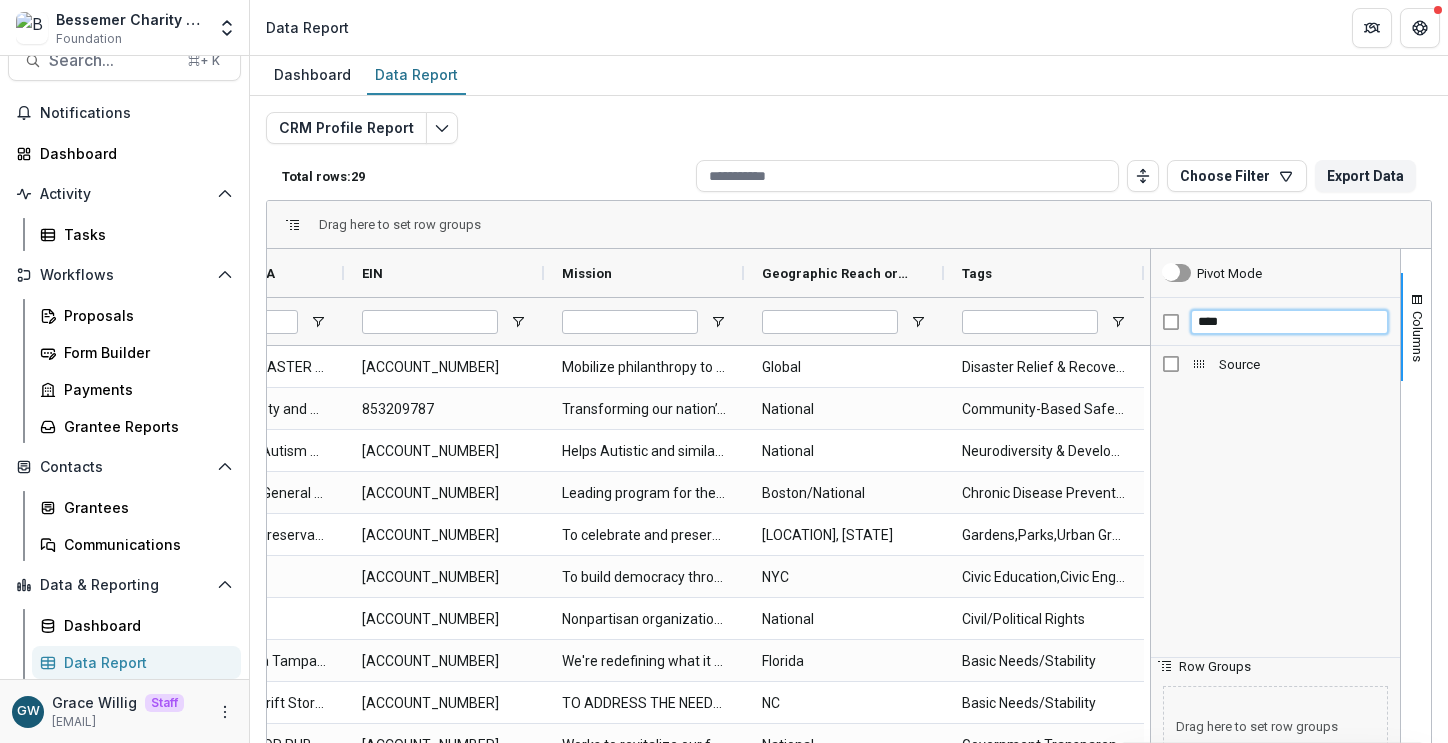 type on "****" 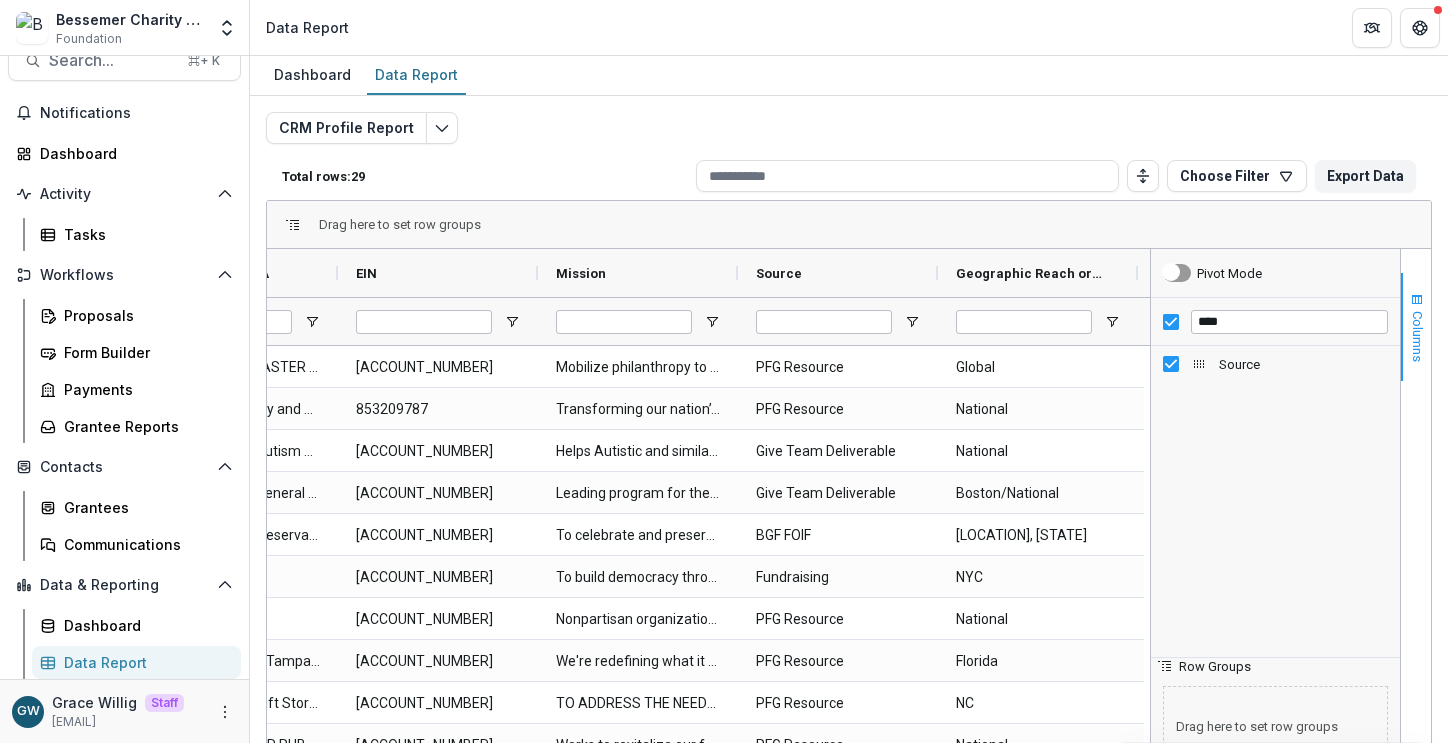 click on "Columns" at bounding box center (1417, 336) 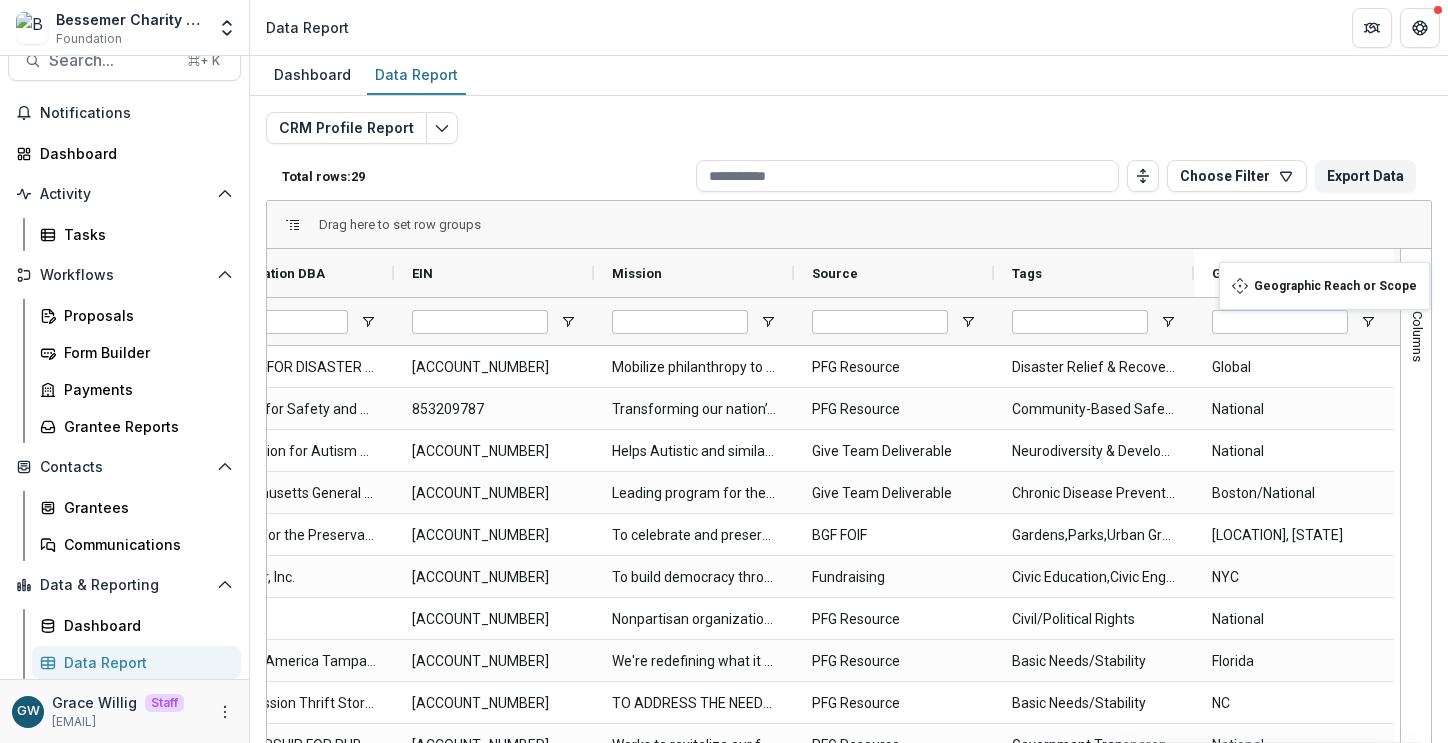 drag, startPoint x: 1085, startPoint y: 275, endPoint x: 1229, endPoint y: 274, distance: 144.00348 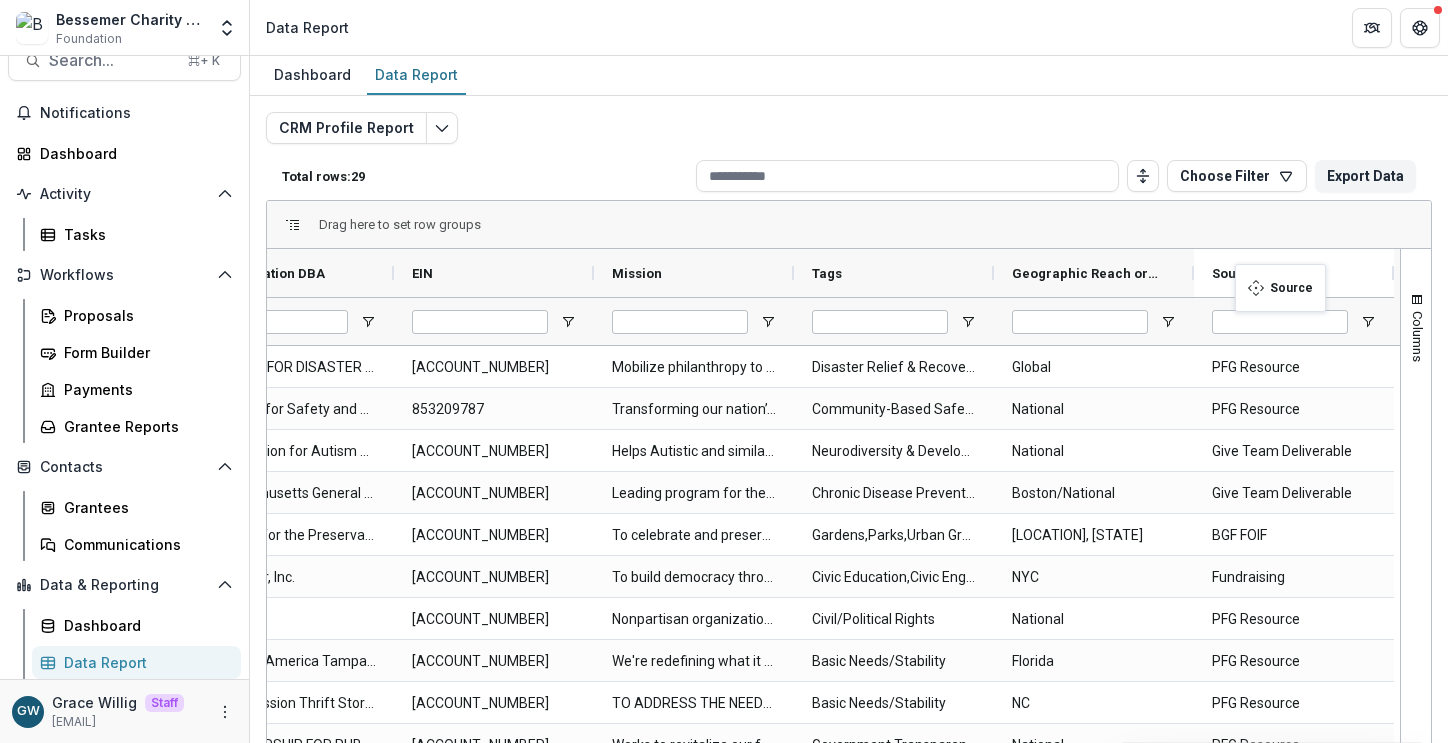 drag, startPoint x: 849, startPoint y: 275, endPoint x: 1245, endPoint y: 276, distance: 396.00125 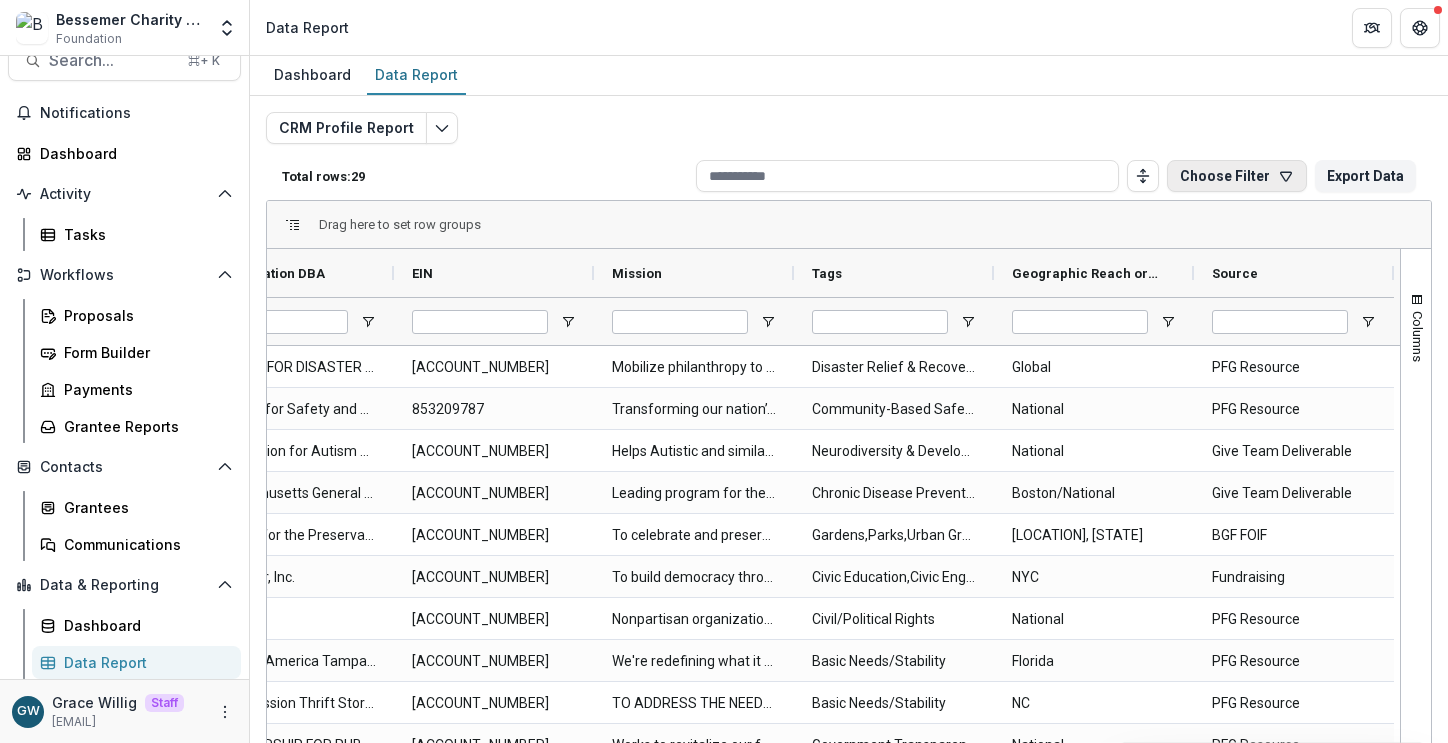click on "Choose Filter" at bounding box center (1237, 176) 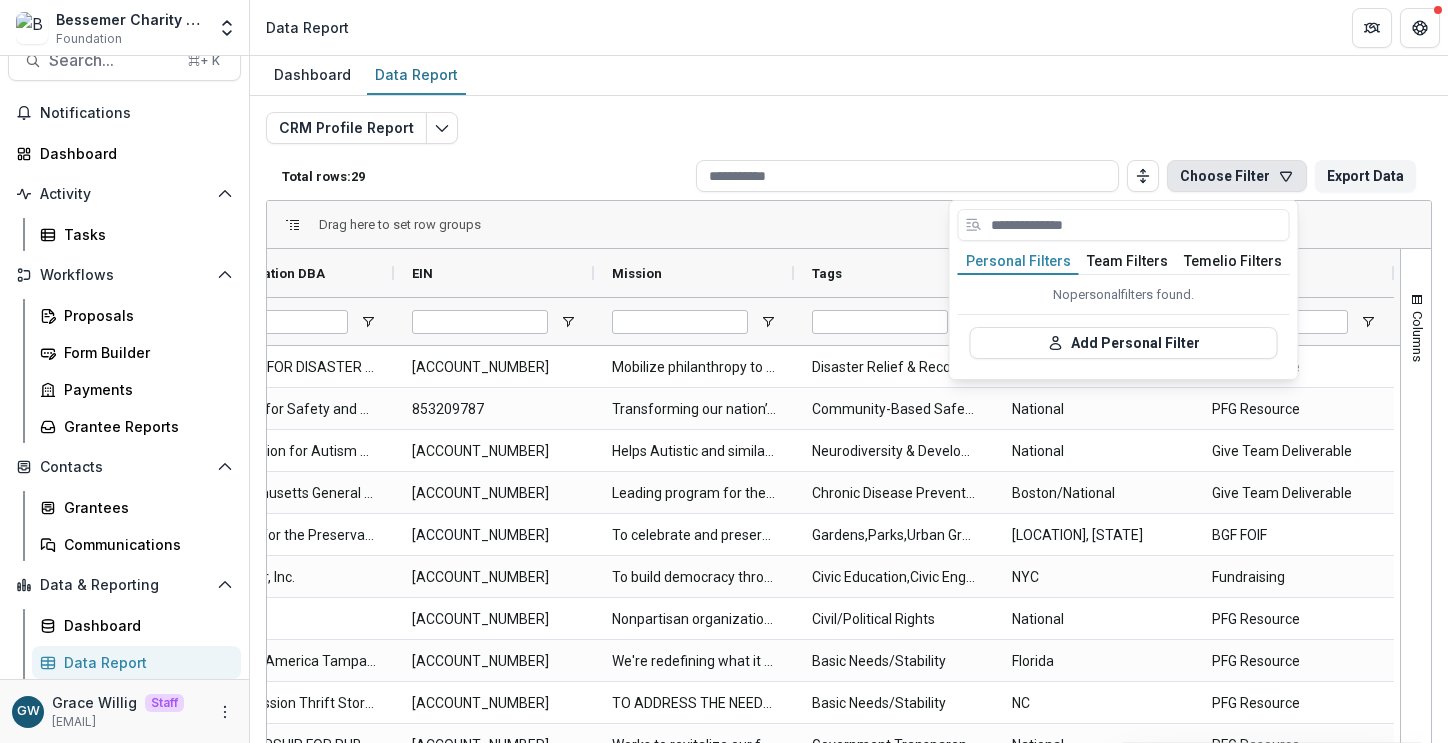 click on "Team Filters" at bounding box center (1127, 262) 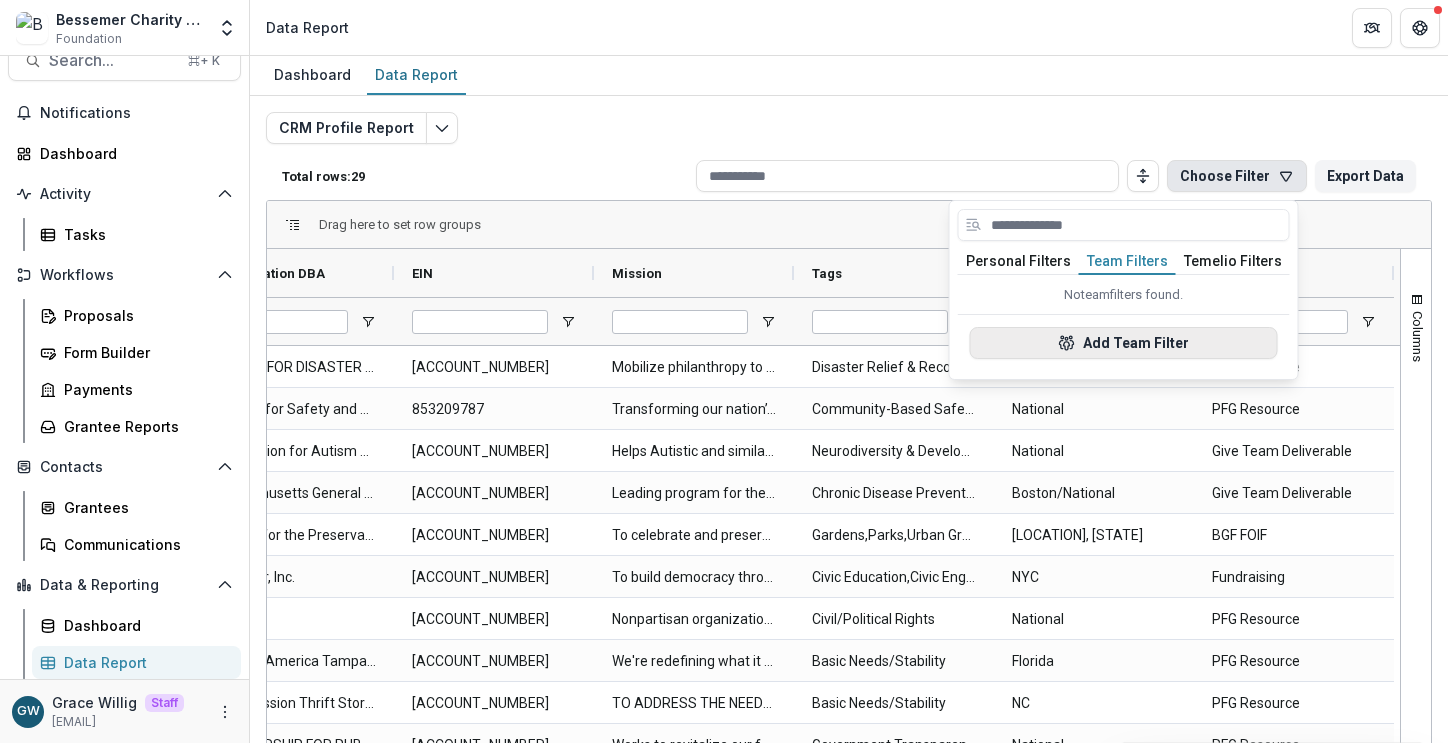 click on "Add Team Filter" at bounding box center [1124, 343] 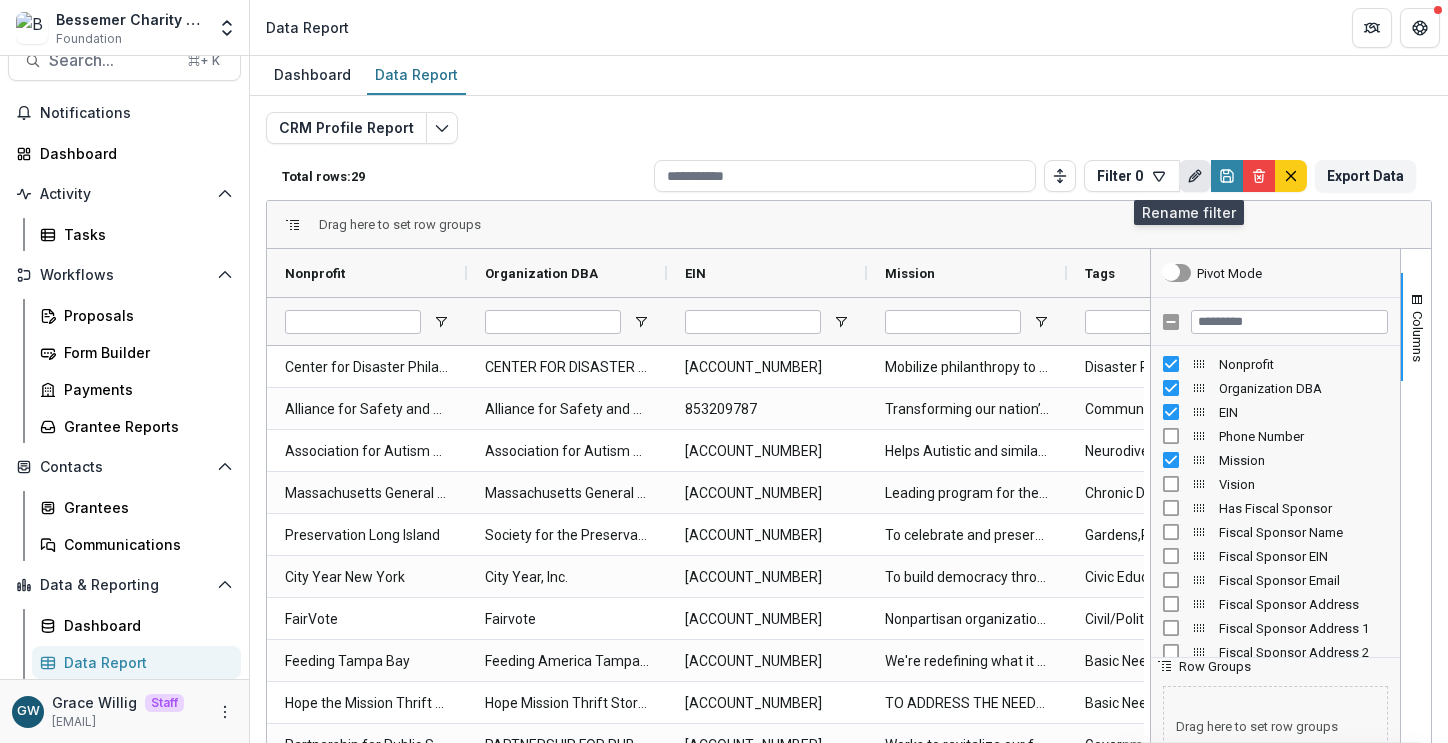 click 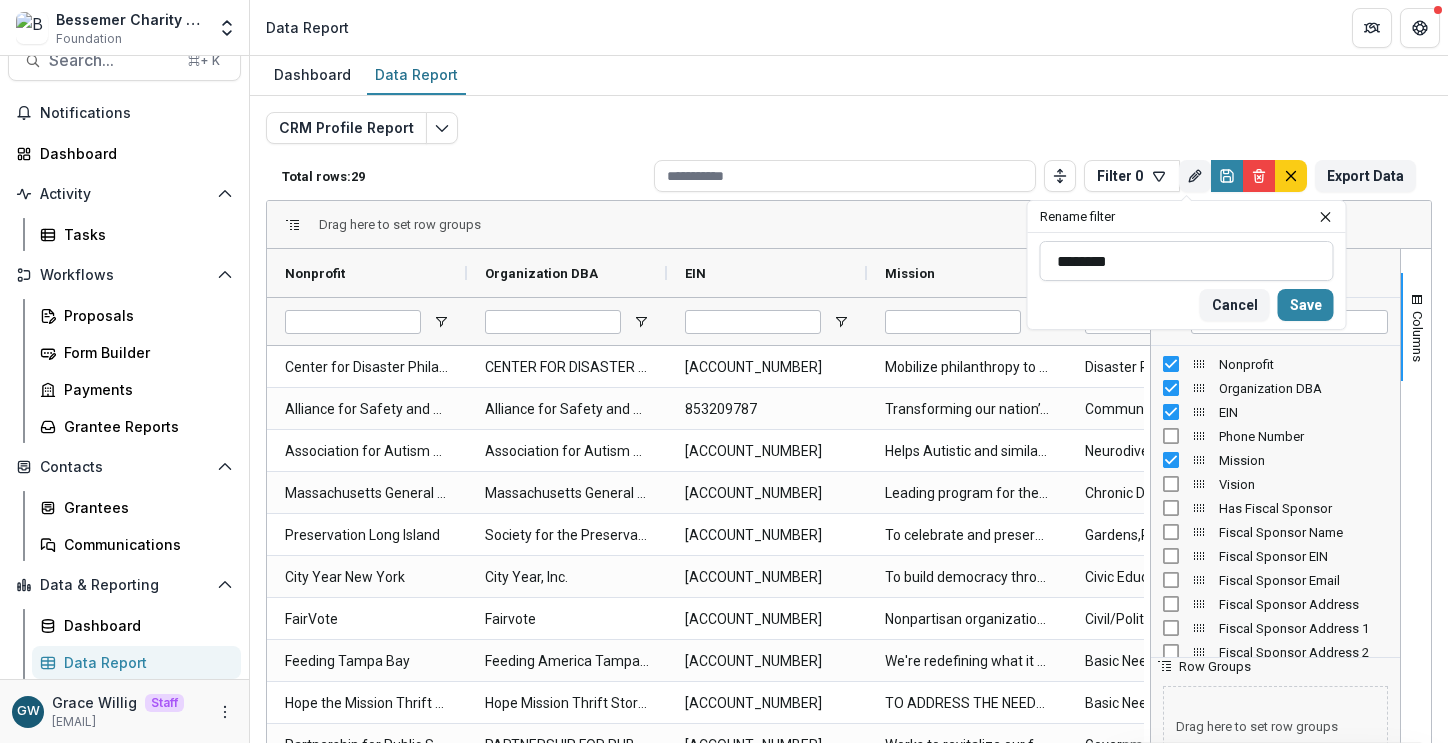 click on "********" at bounding box center [1187, 261] 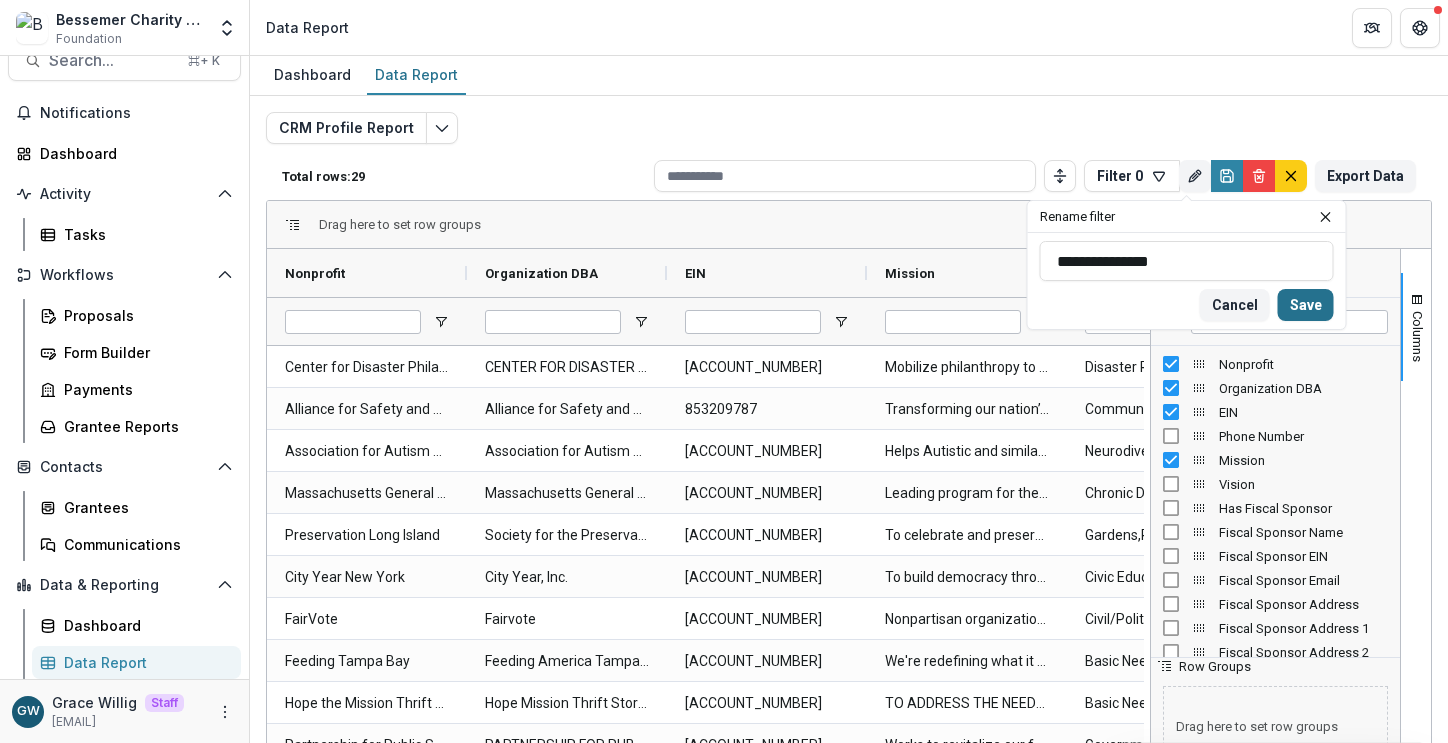 type on "**********" 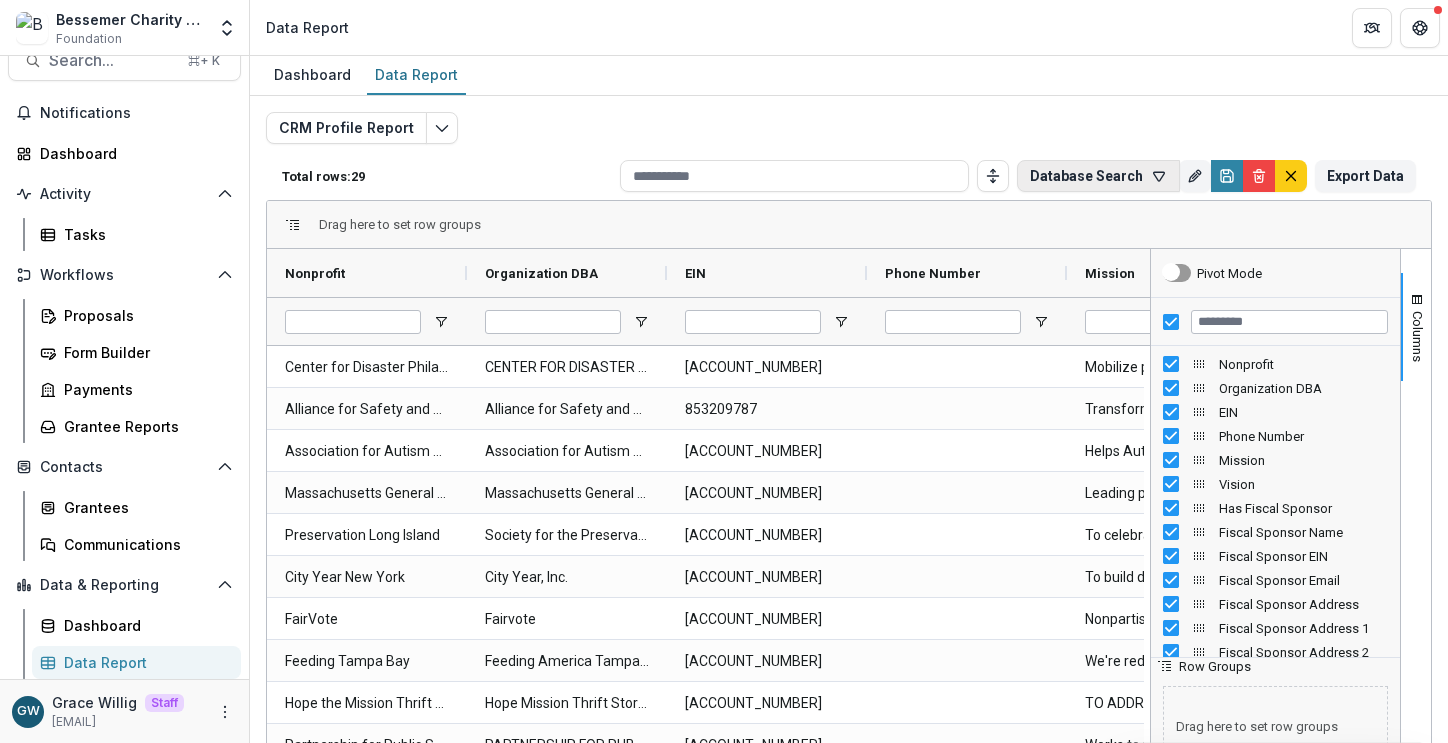 click on "Database Search" at bounding box center (1098, 176) 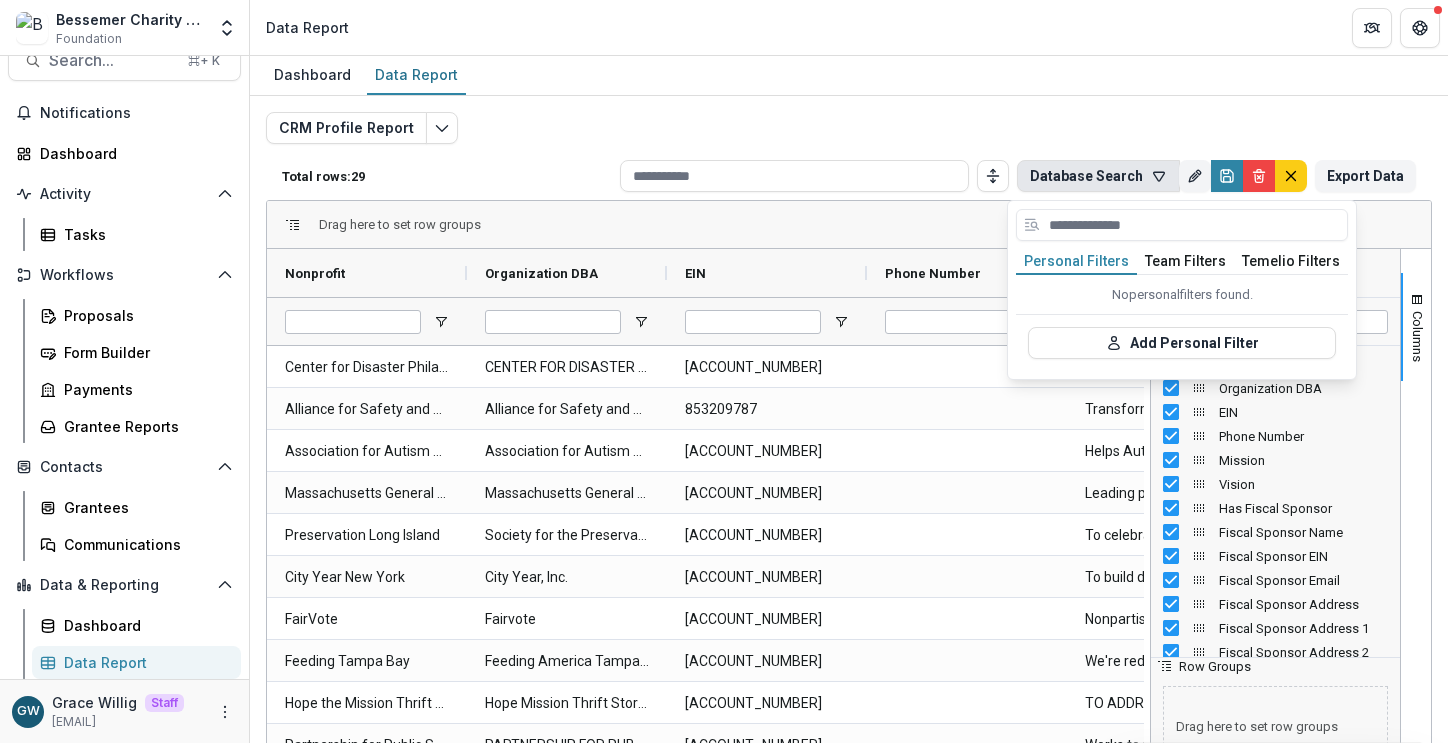 click on "Team Filters" at bounding box center [1185, 262] 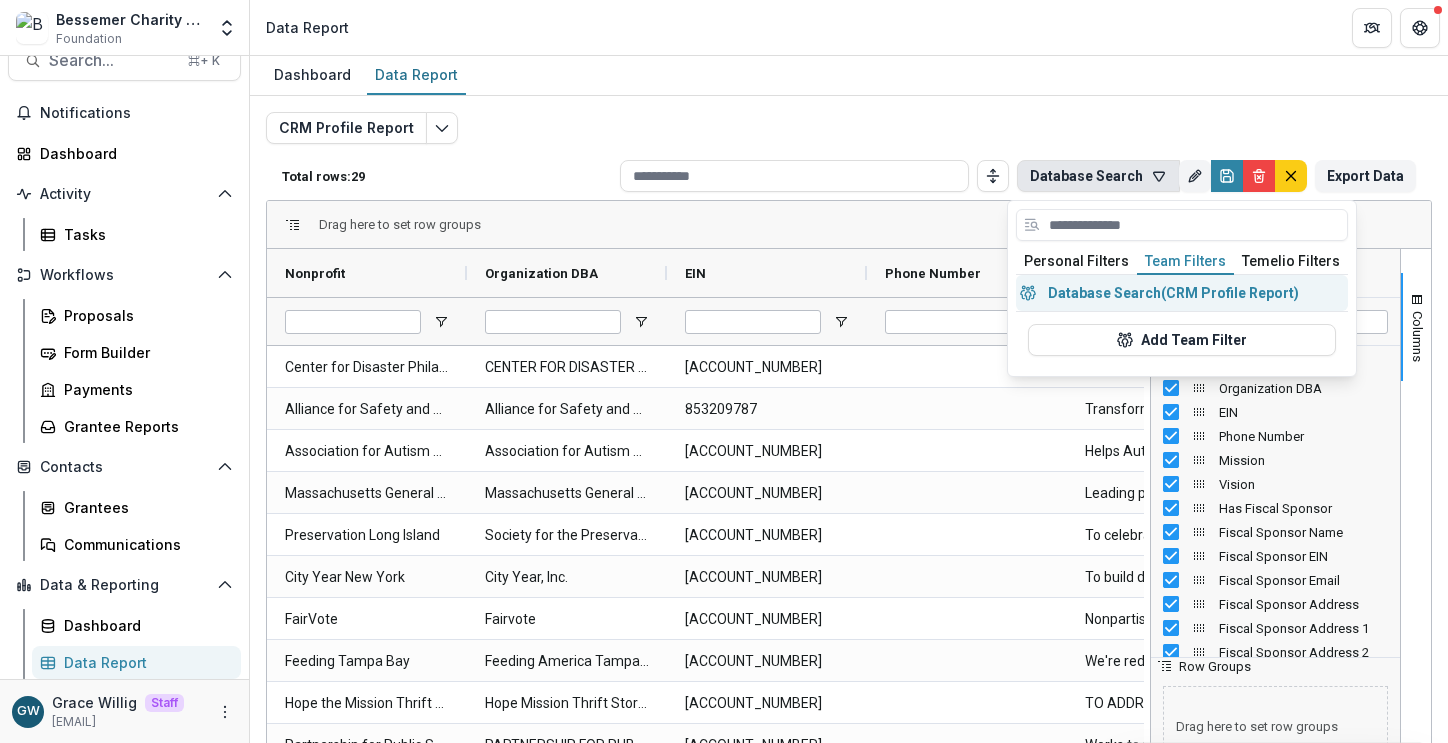 click on "Database Search  (CRM Profile Report)" at bounding box center (1182, 293) 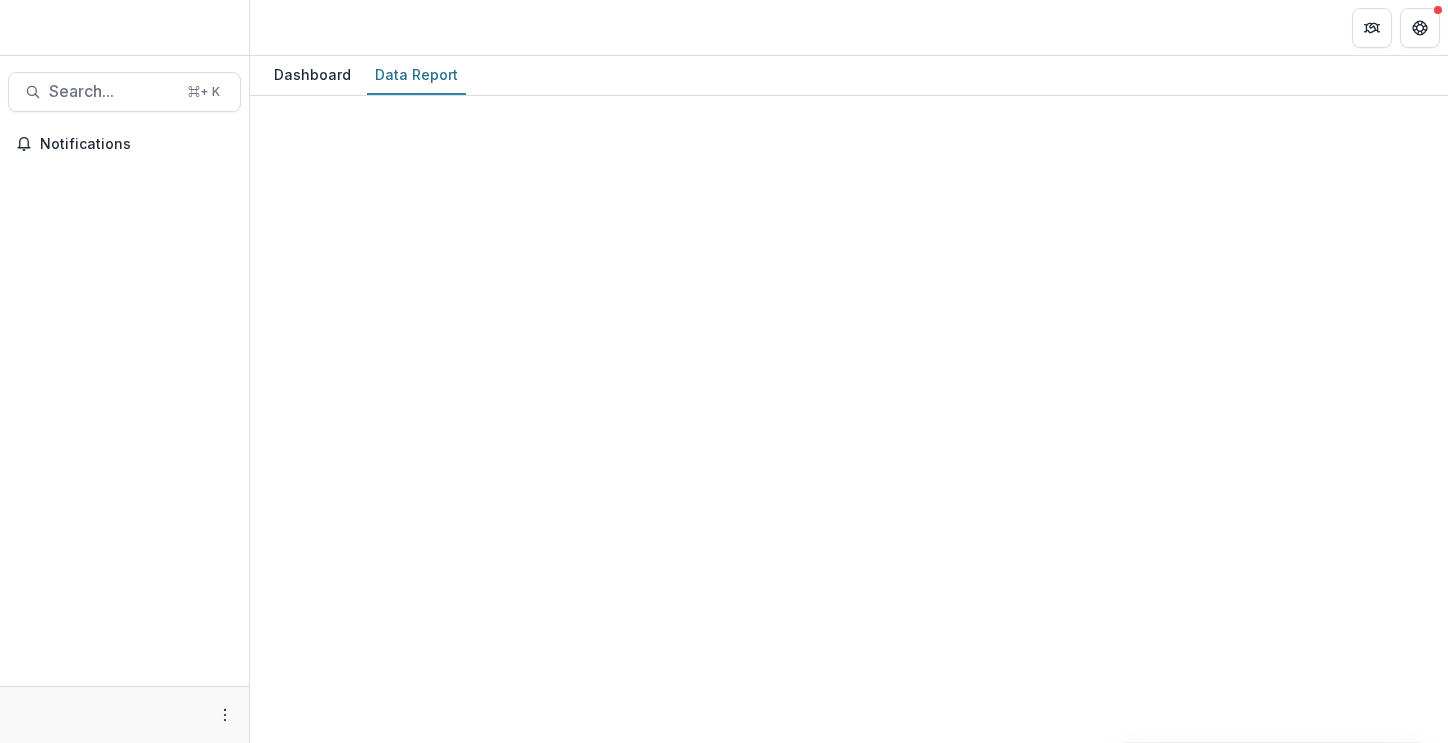 scroll, scrollTop: 0, scrollLeft: 0, axis: both 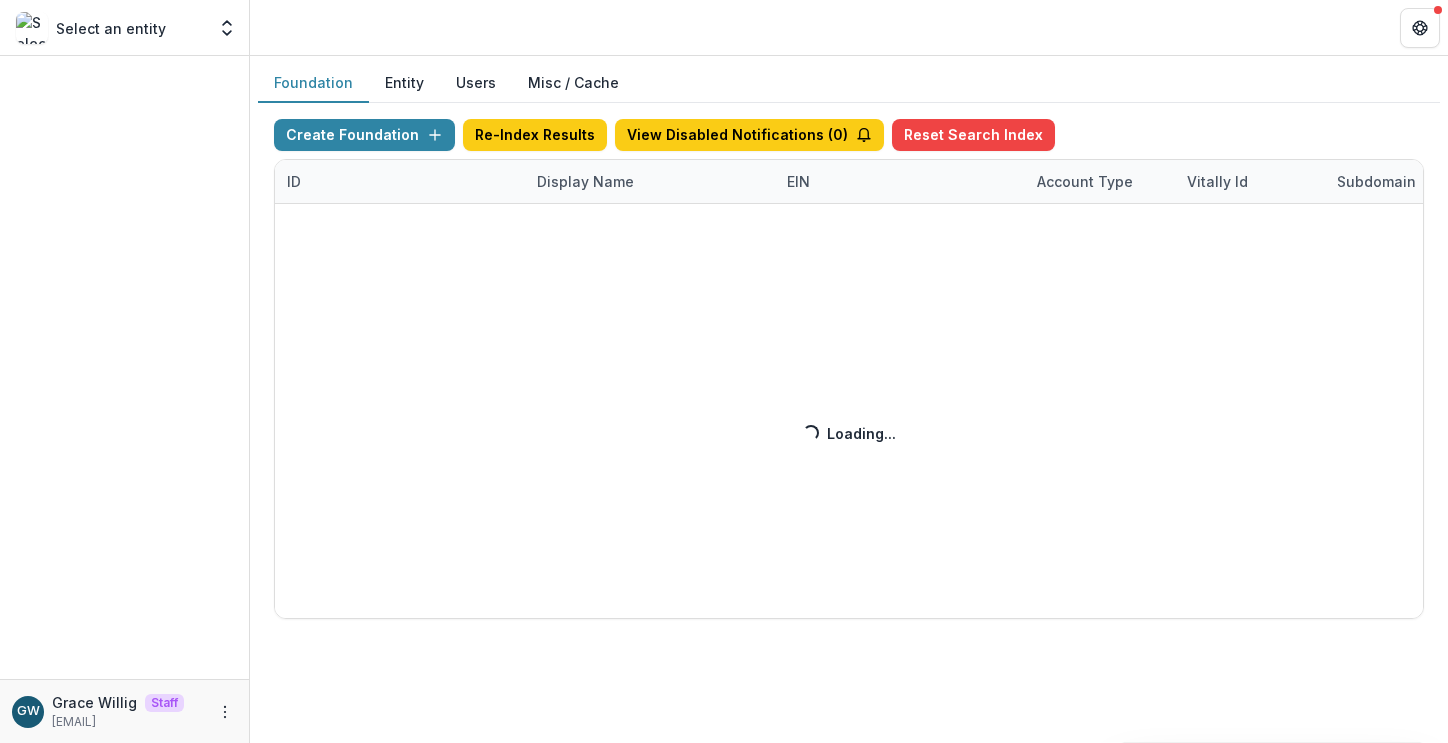 click on "Create Foundation Re-Index Results View Disabled Notifications ( 0 ) Reset Search Index ID Display Name EIN Account Type Vitally Id Subdomain Created on Actions Feature Flags Loading... Loading..." at bounding box center [849, 369] 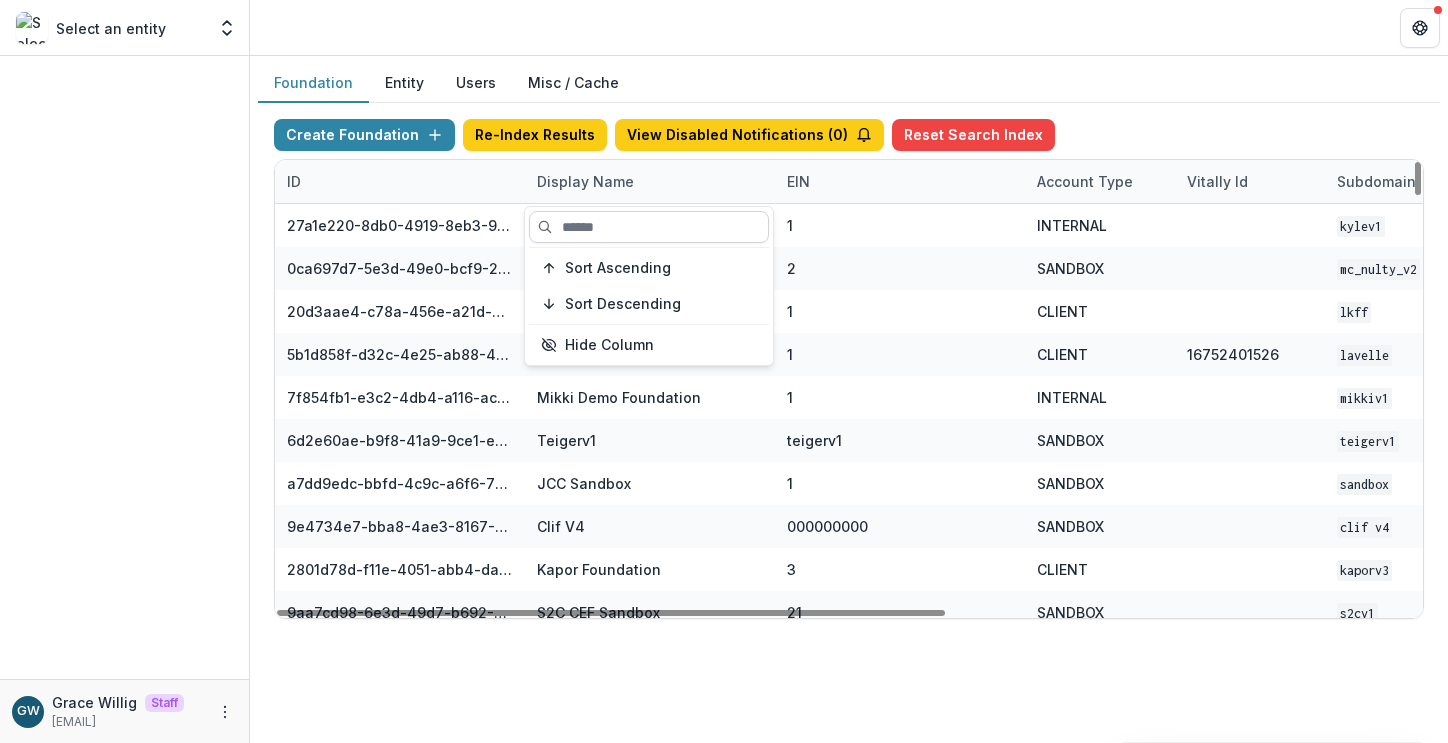 click at bounding box center [649, 227] 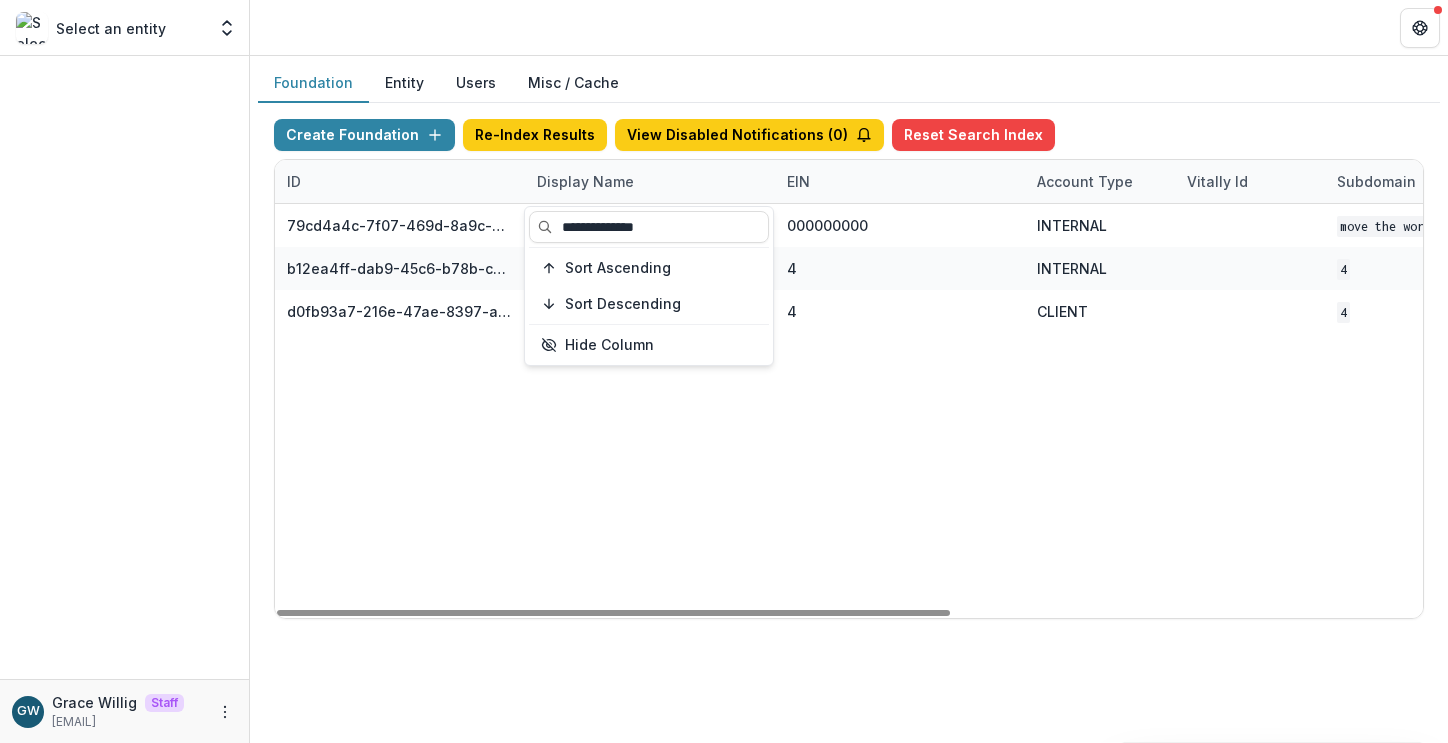 type on "**********" 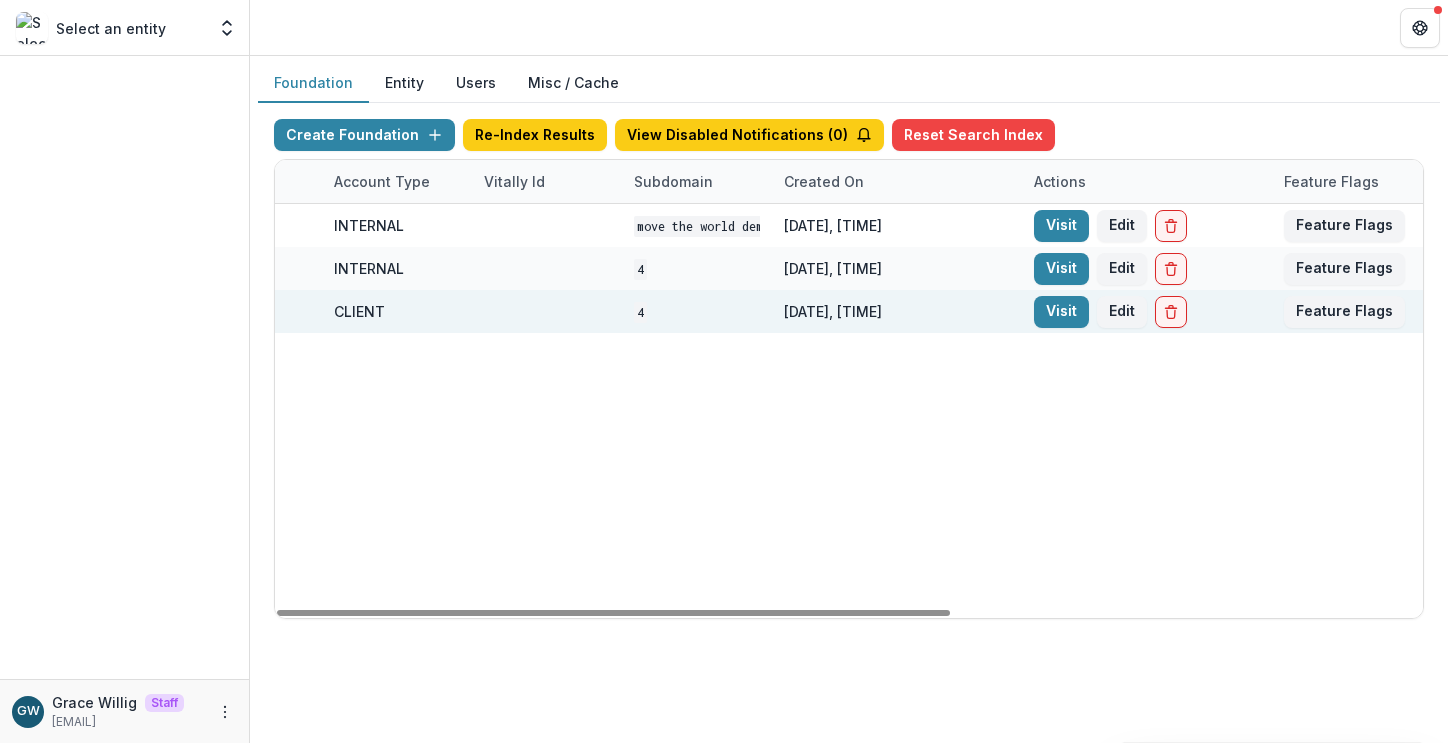 scroll, scrollTop: 0, scrollLeft: 802, axis: horizontal 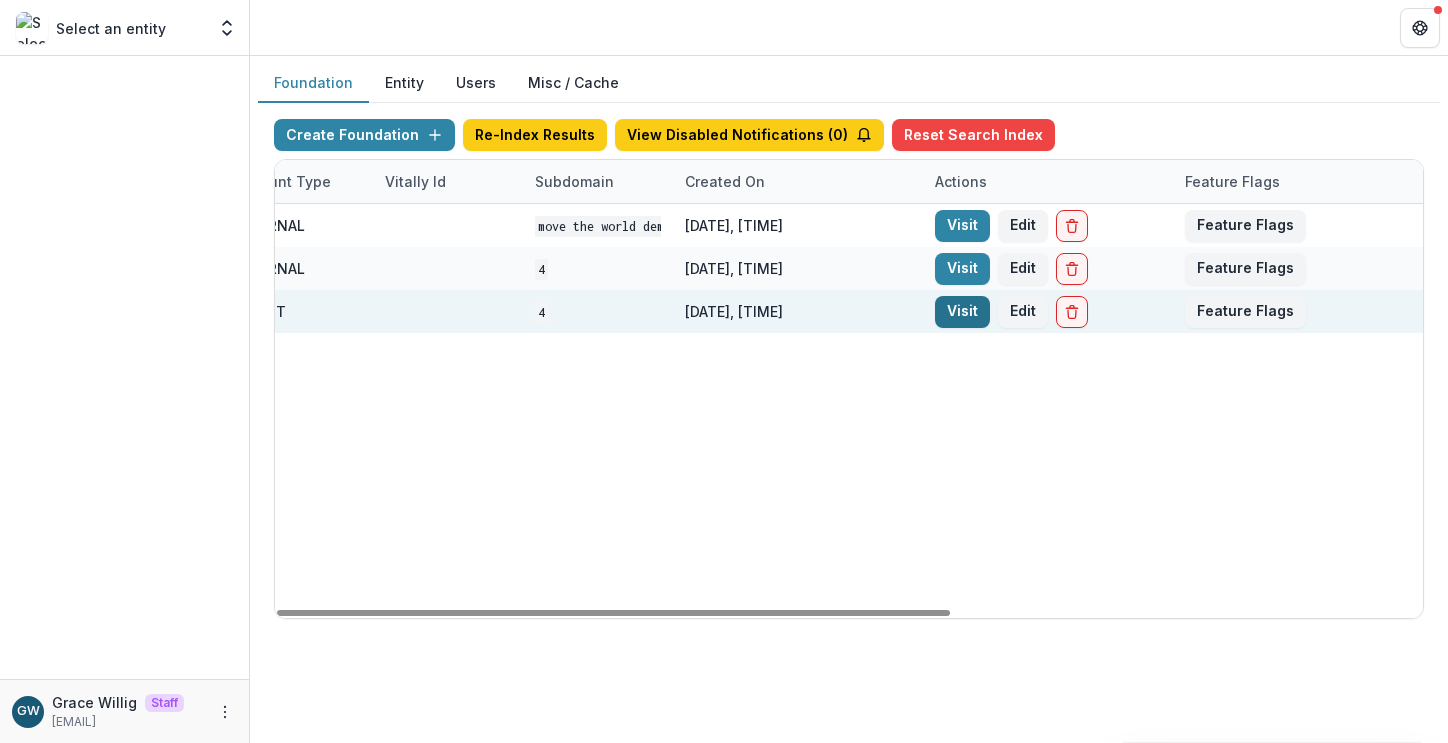 click on "Visit" at bounding box center (962, 312) 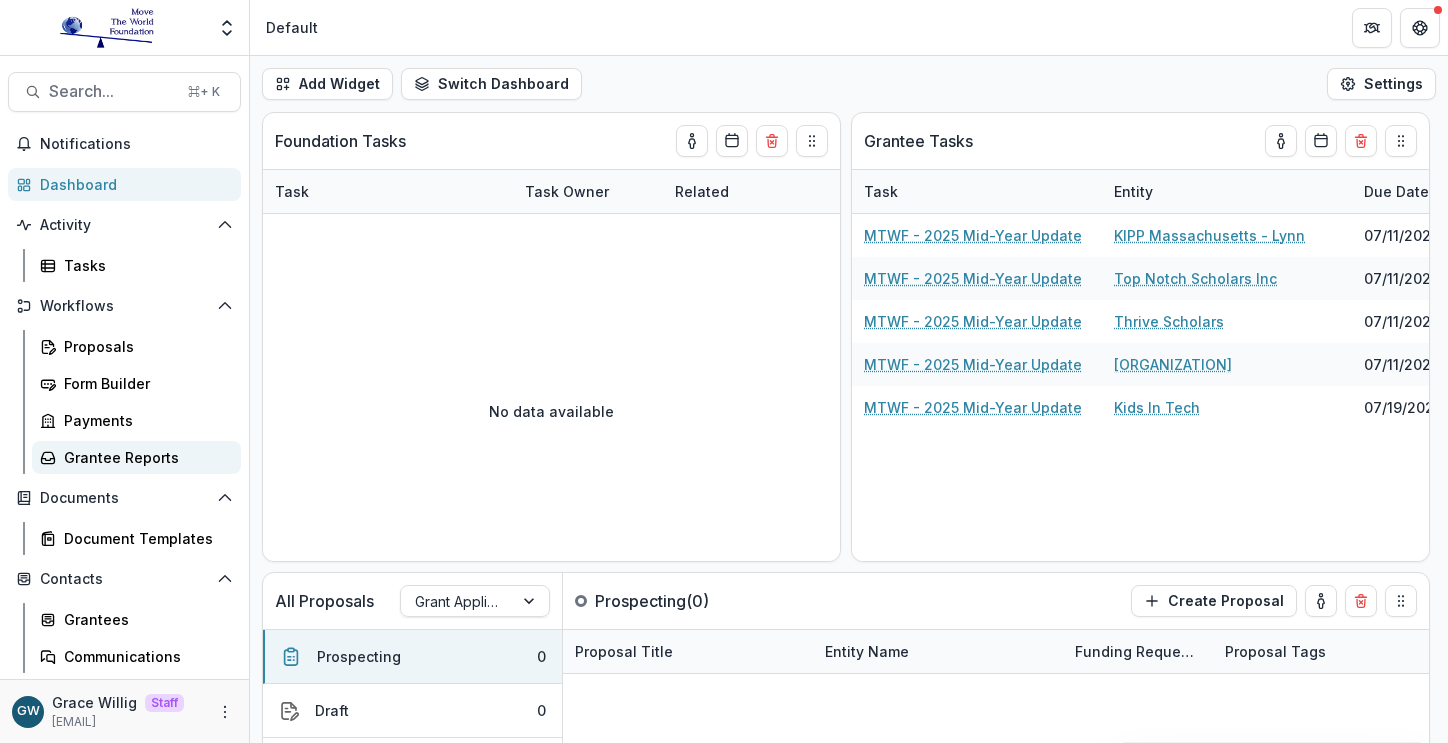 click on "Grantee Reports" at bounding box center [144, 457] 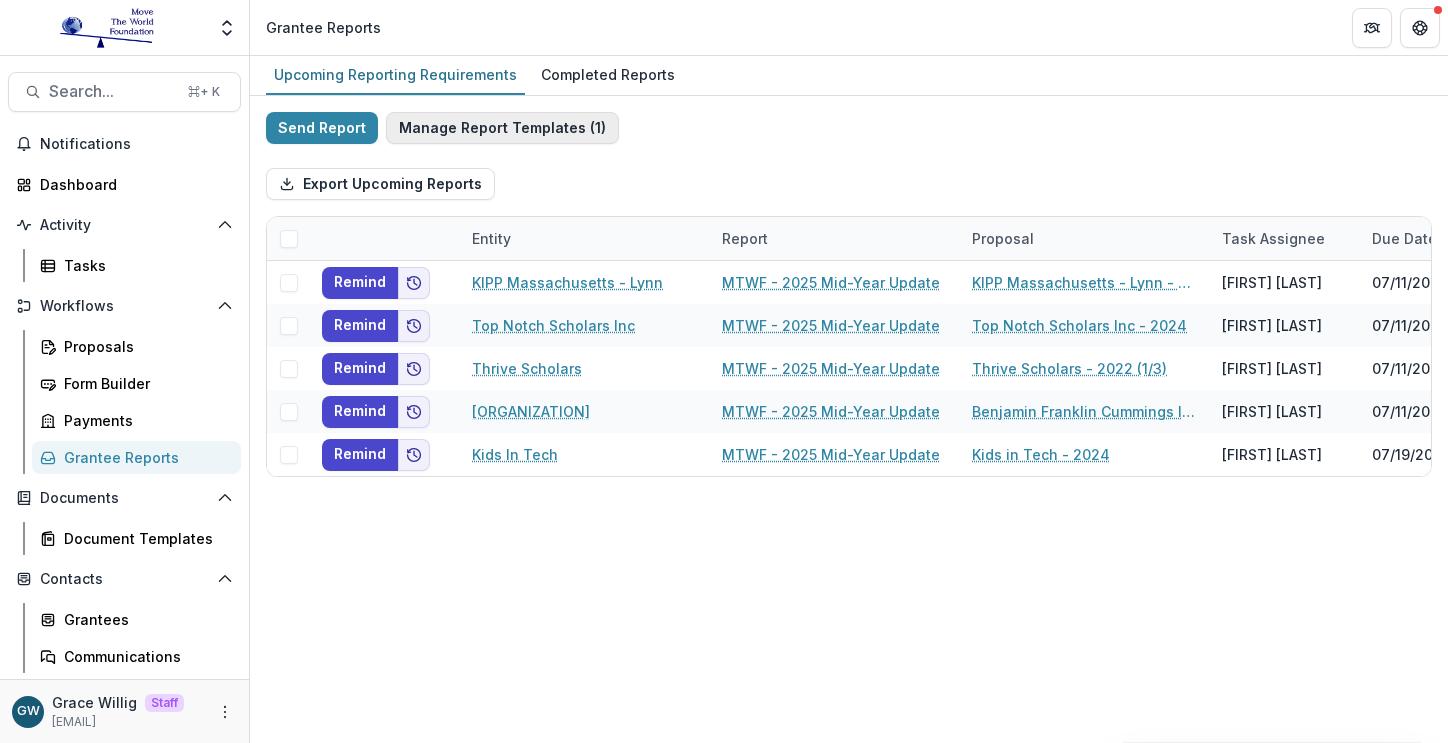 click on "Manage Report Templates ( 1 )" at bounding box center (502, 128) 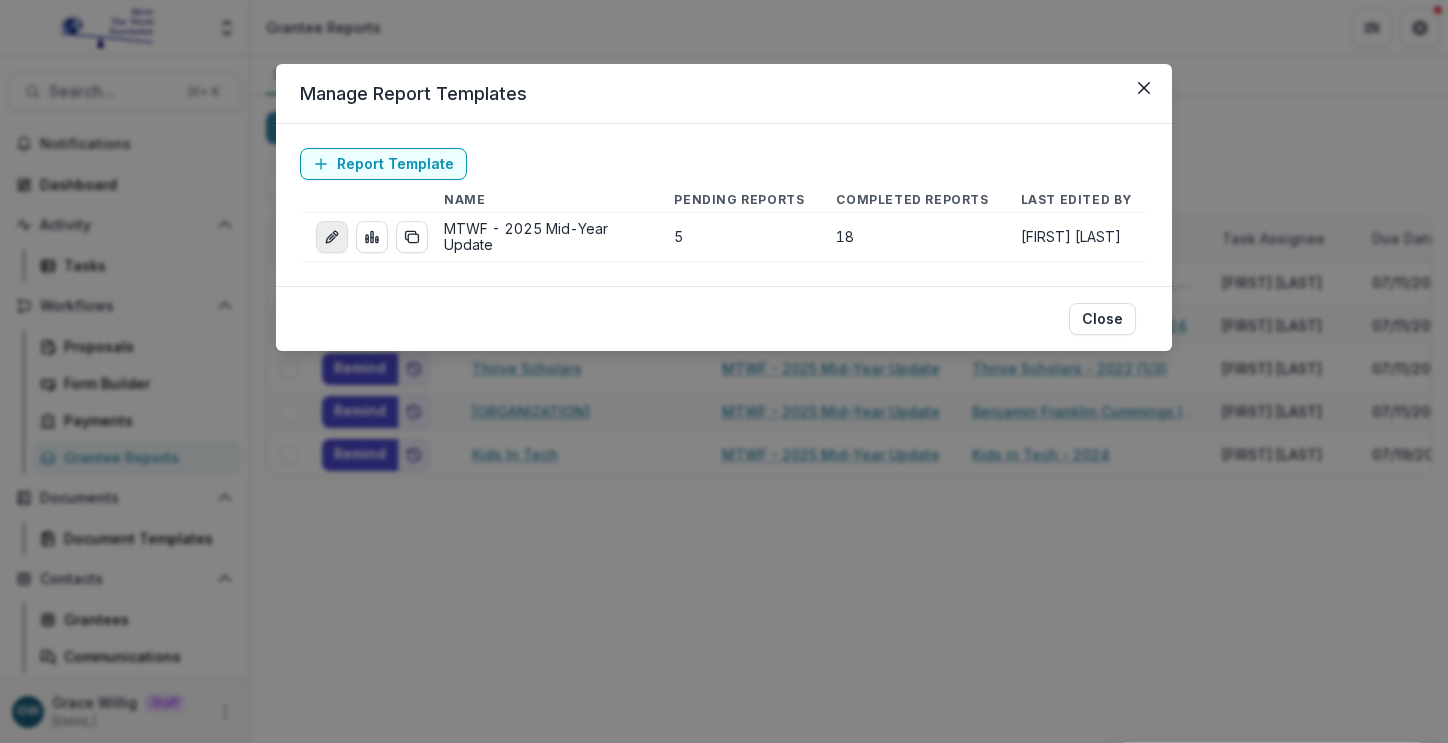 click 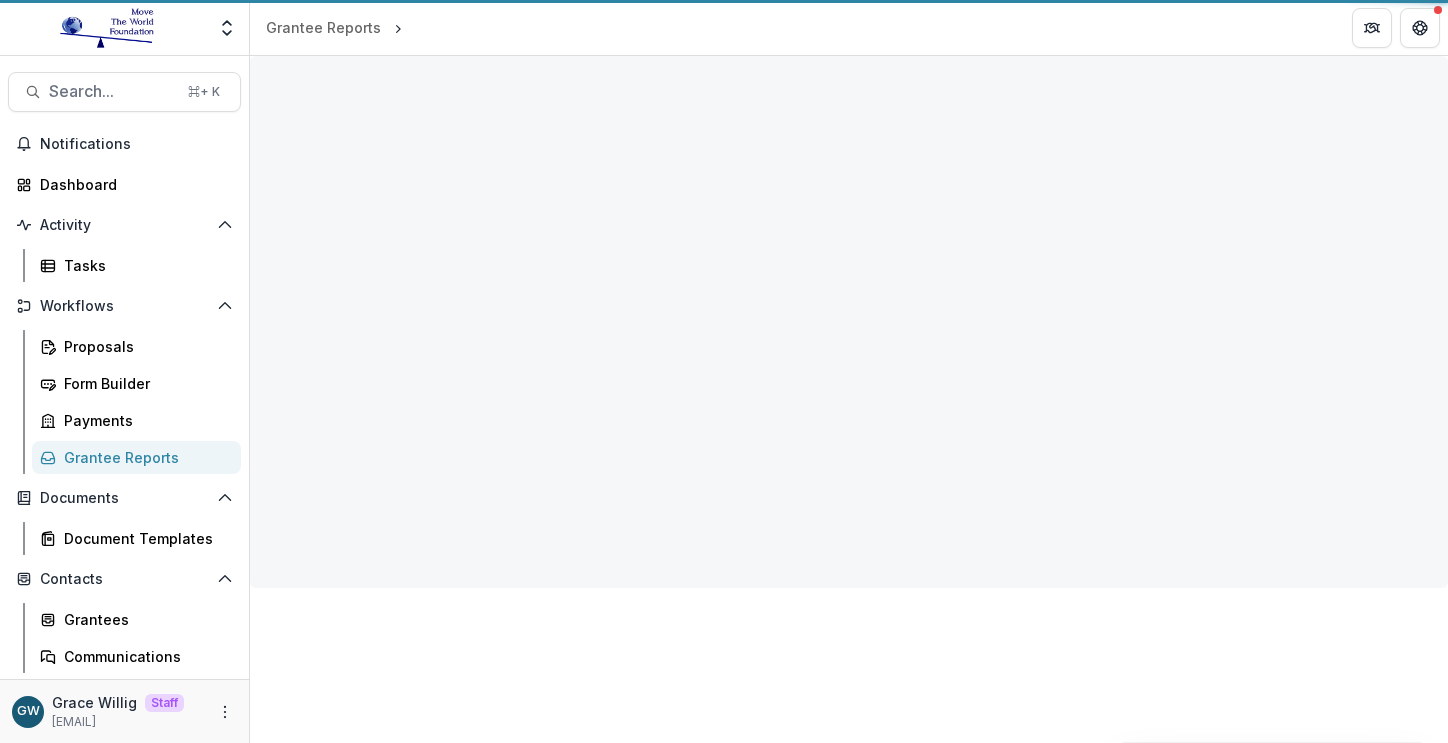 select on "********" 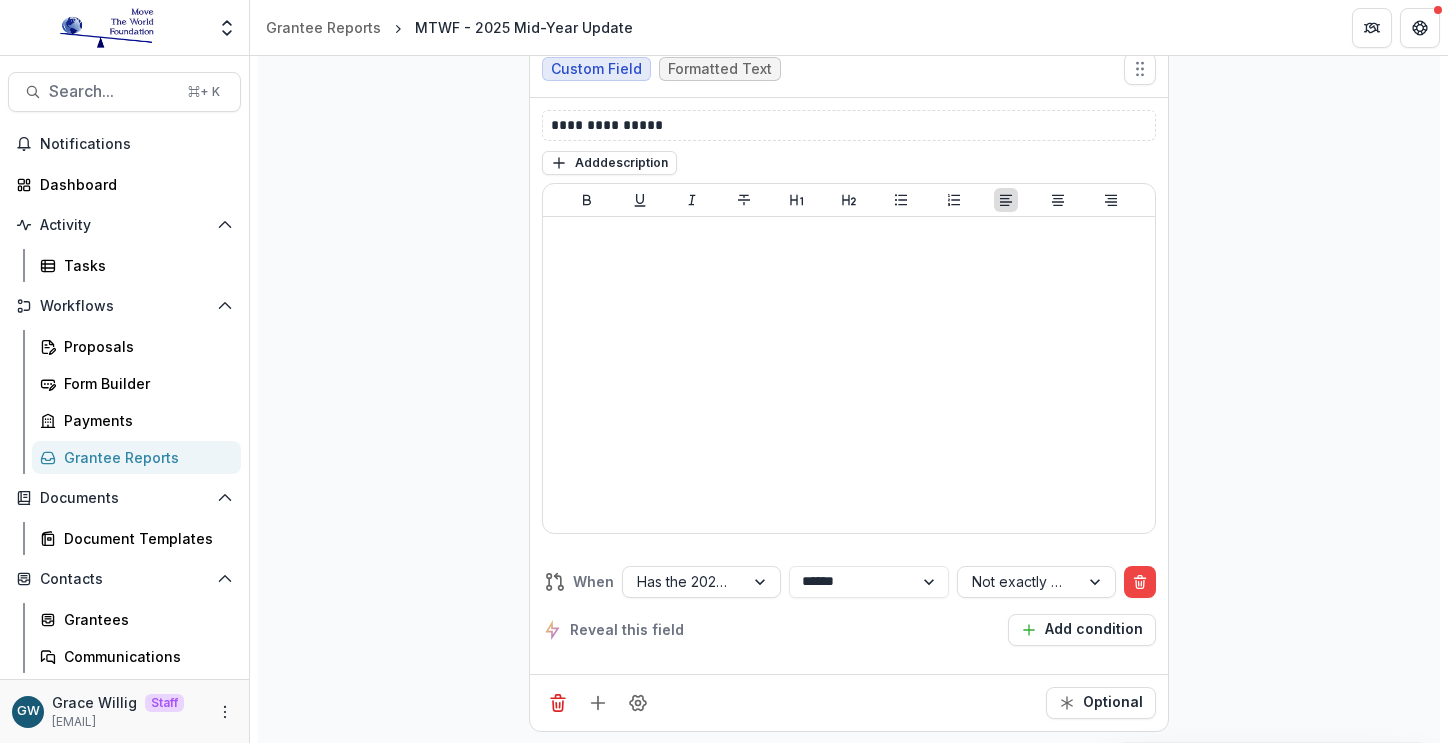 scroll, scrollTop: 7718, scrollLeft: 0, axis: vertical 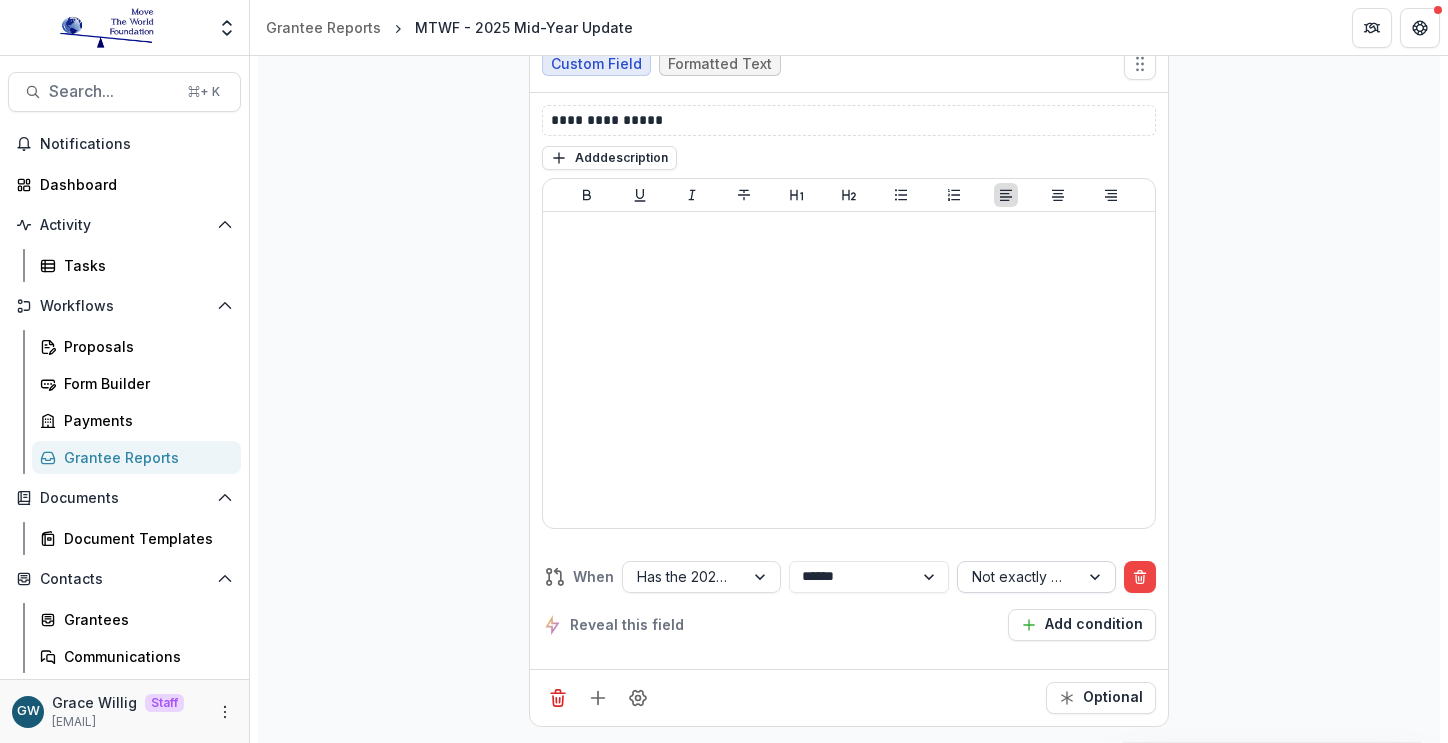 click at bounding box center (1018, 576) 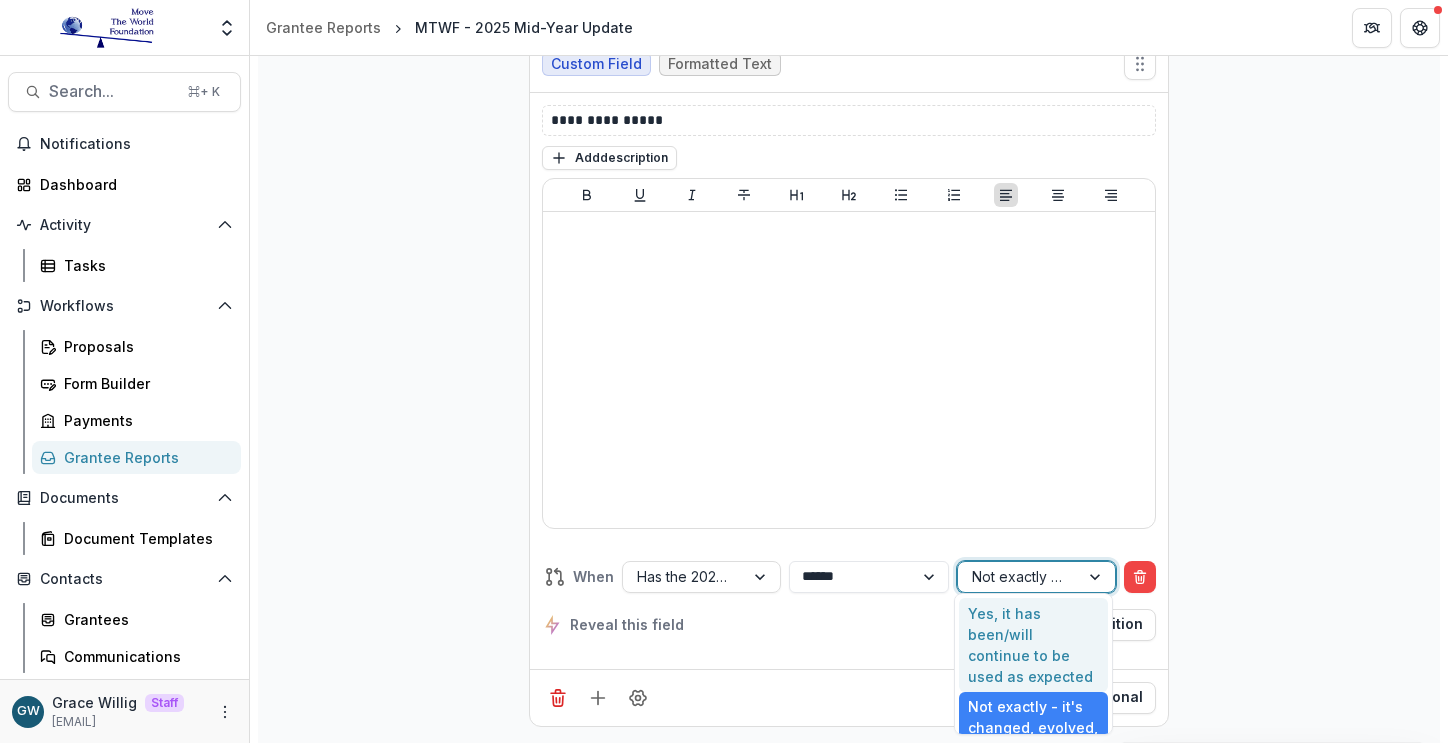 scroll, scrollTop: 55, scrollLeft: 0, axis: vertical 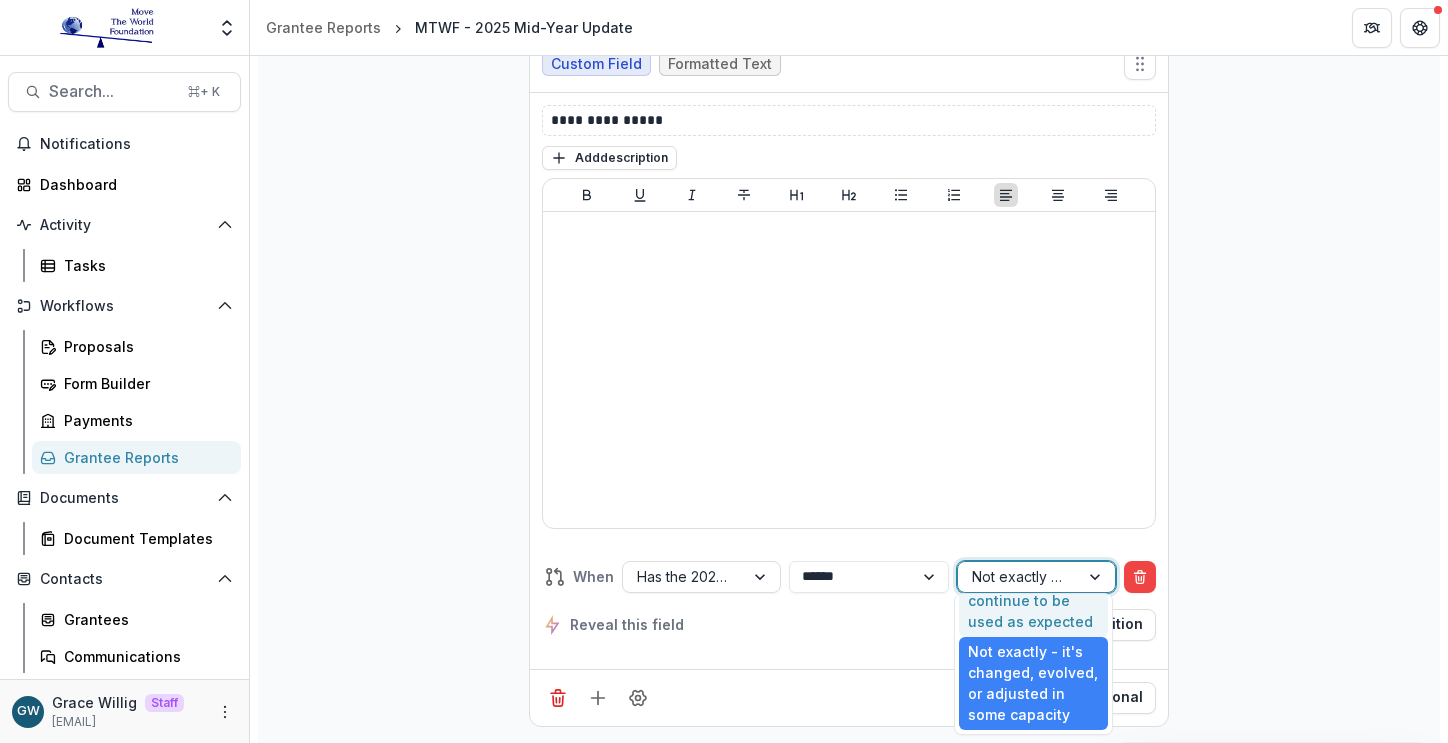 click on "**********" at bounding box center (849, -2223) 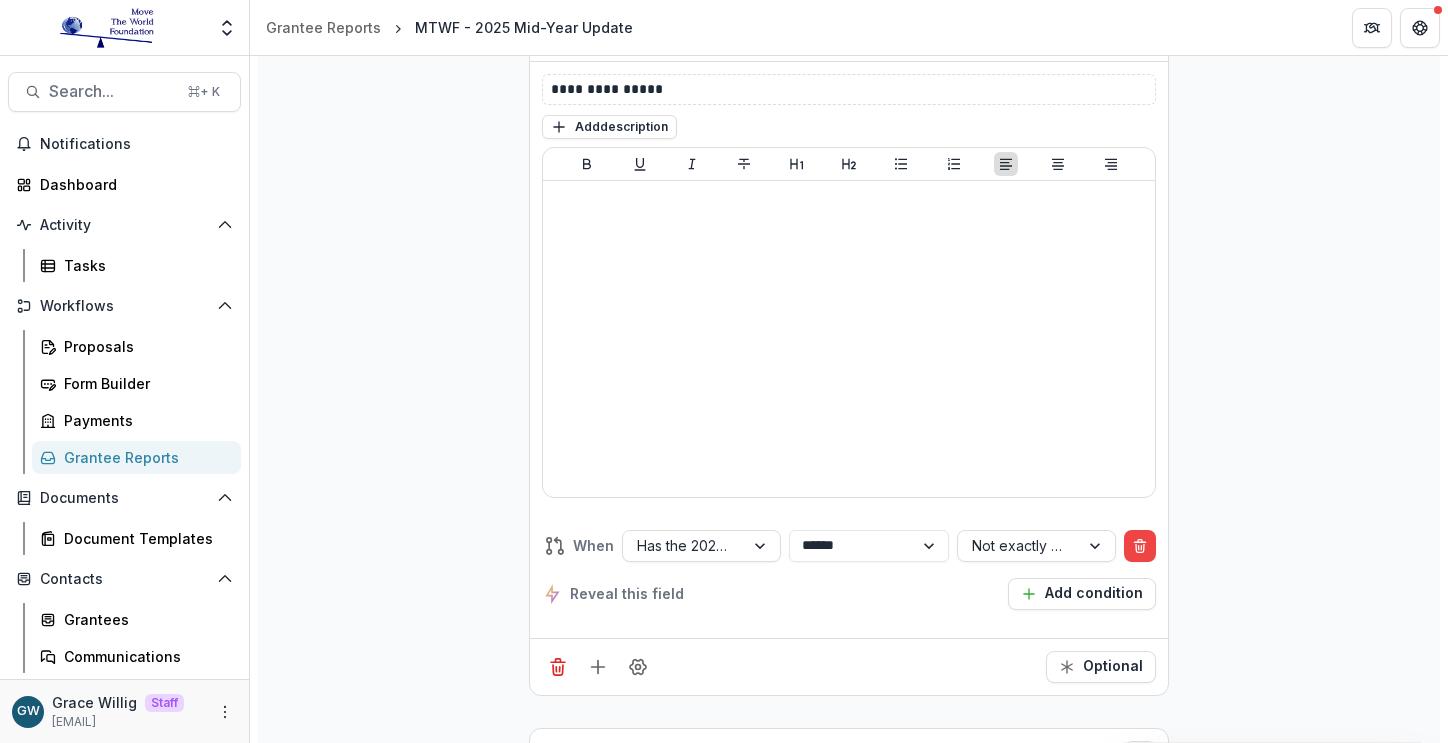scroll, scrollTop: 7755, scrollLeft: 0, axis: vertical 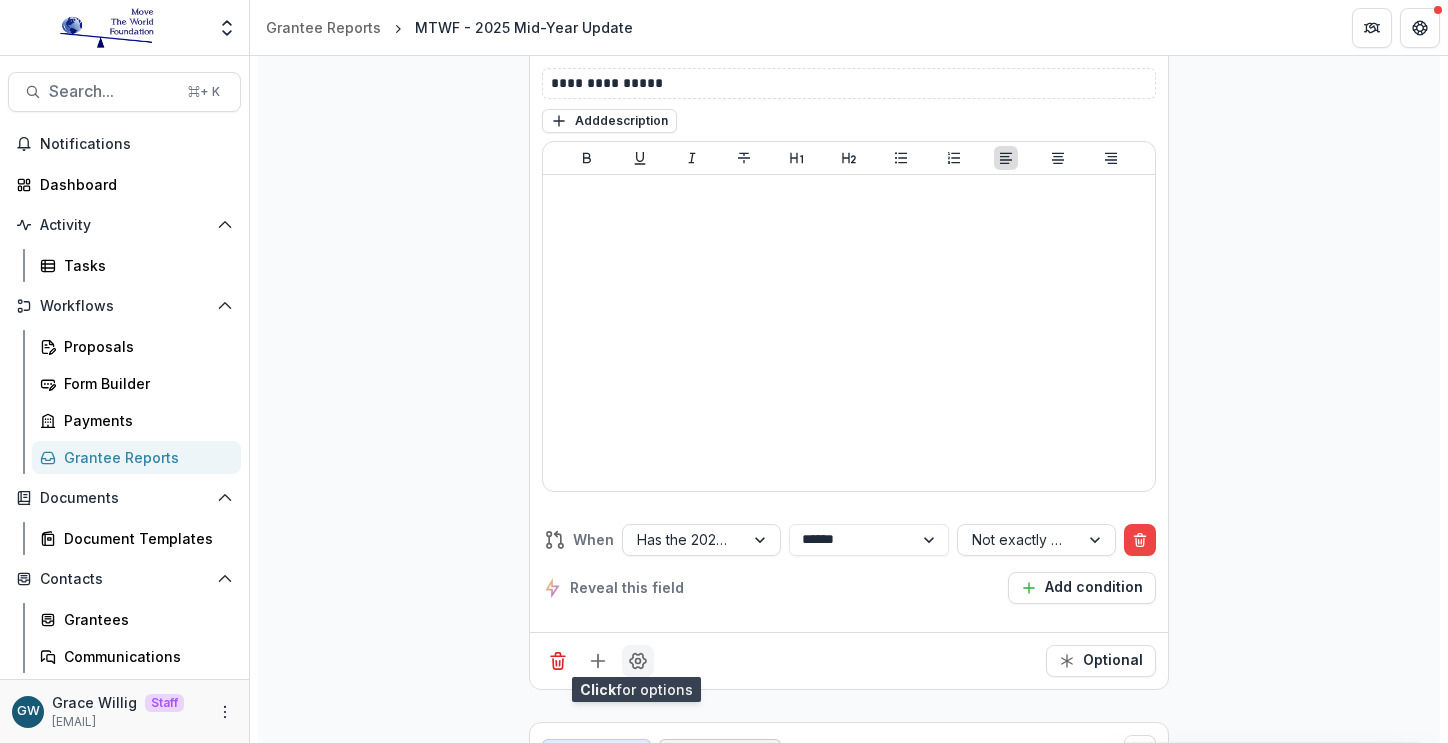 click 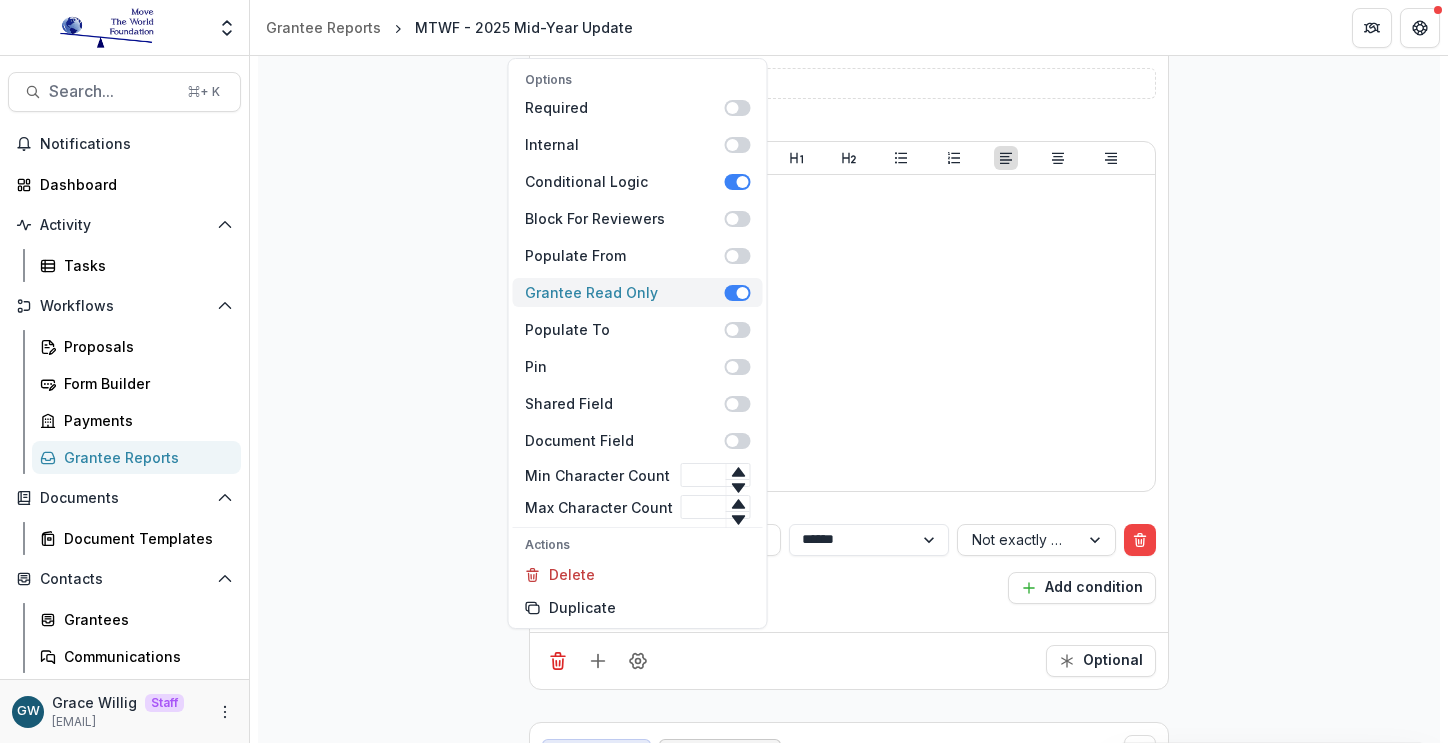 click at bounding box center (743, 293) 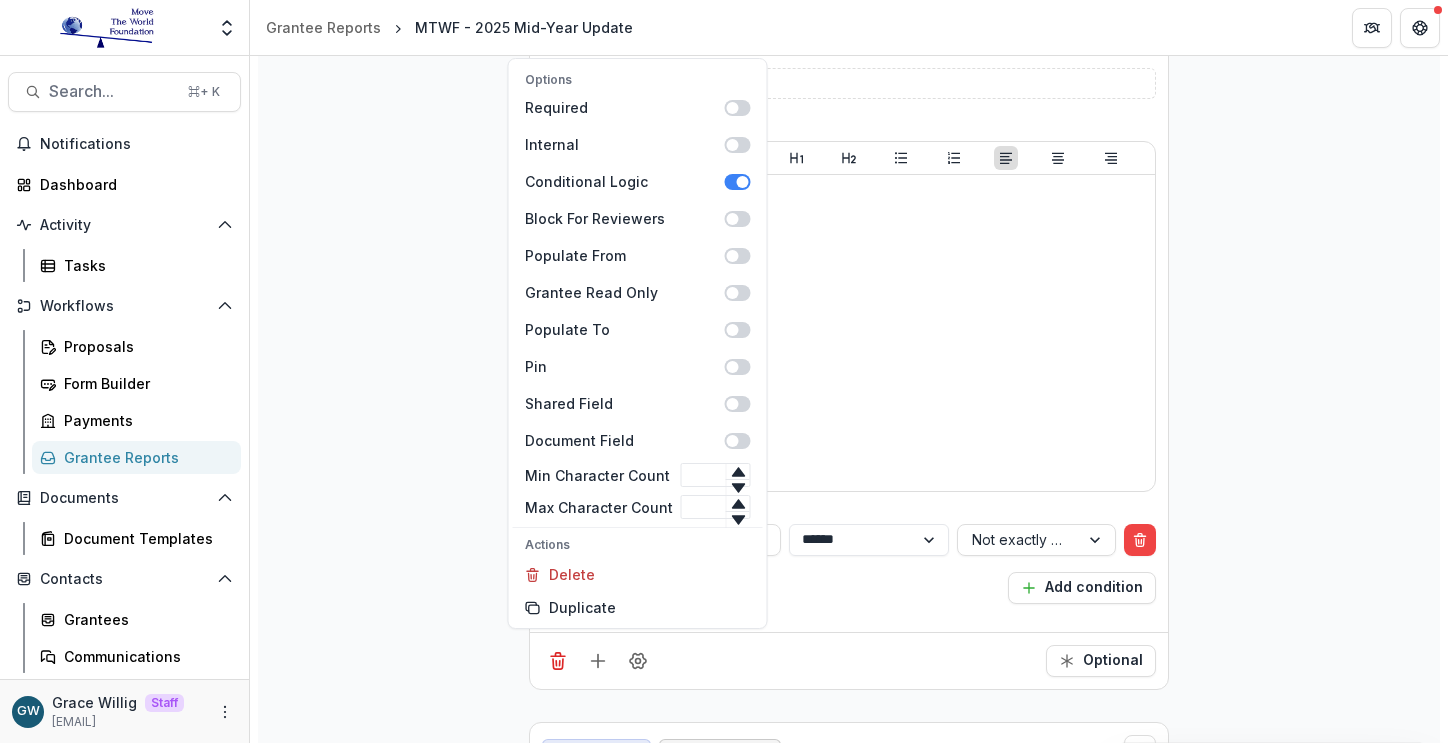 click on "**********" at bounding box center (849, -2260) 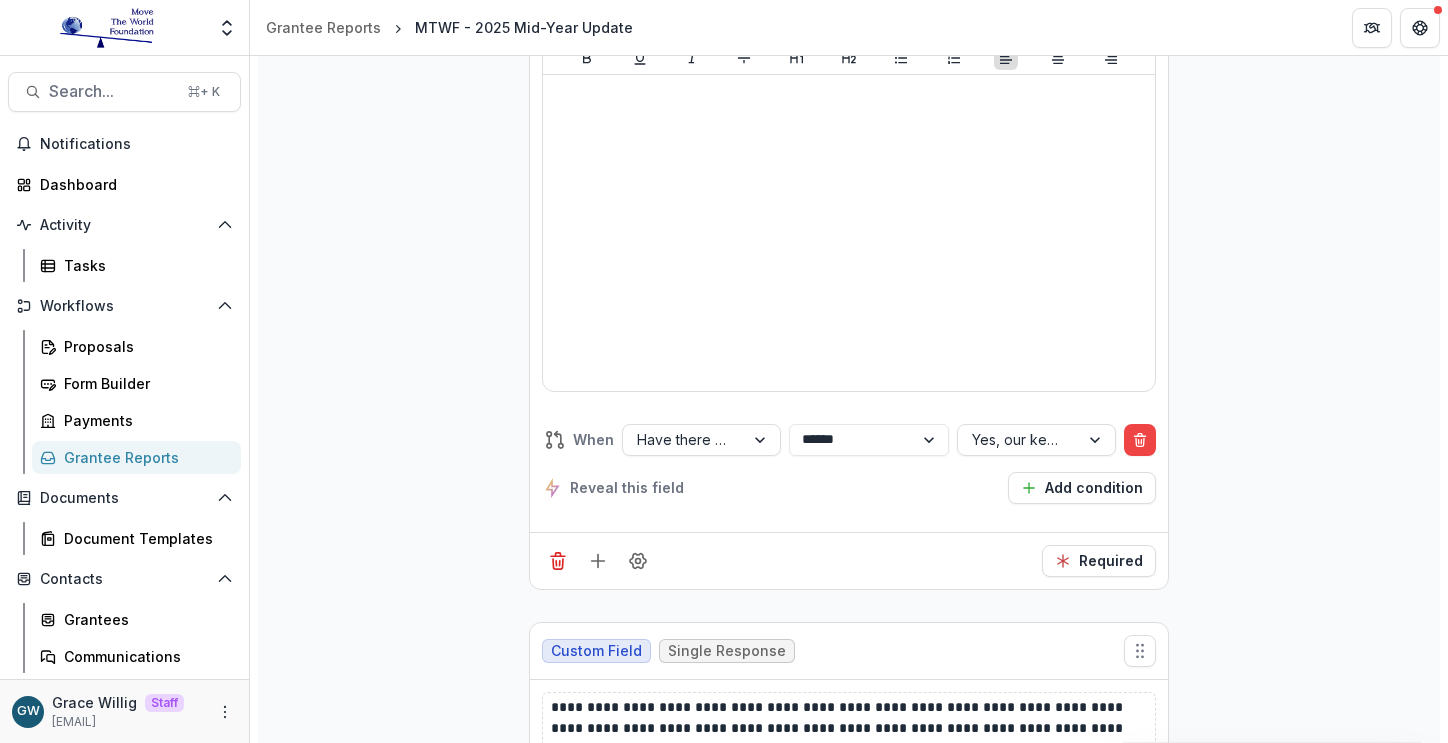 scroll, scrollTop: 5864, scrollLeft: 0, axis: vertical 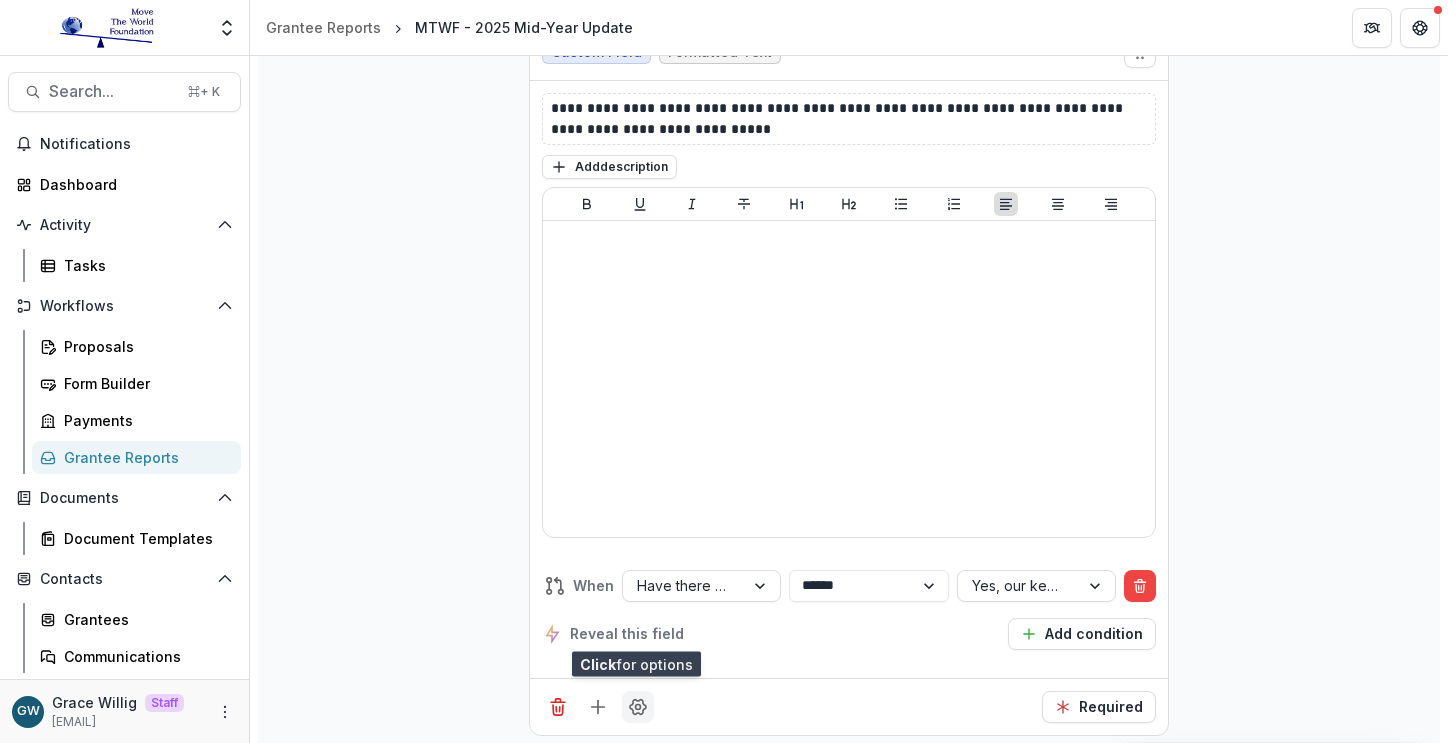 click 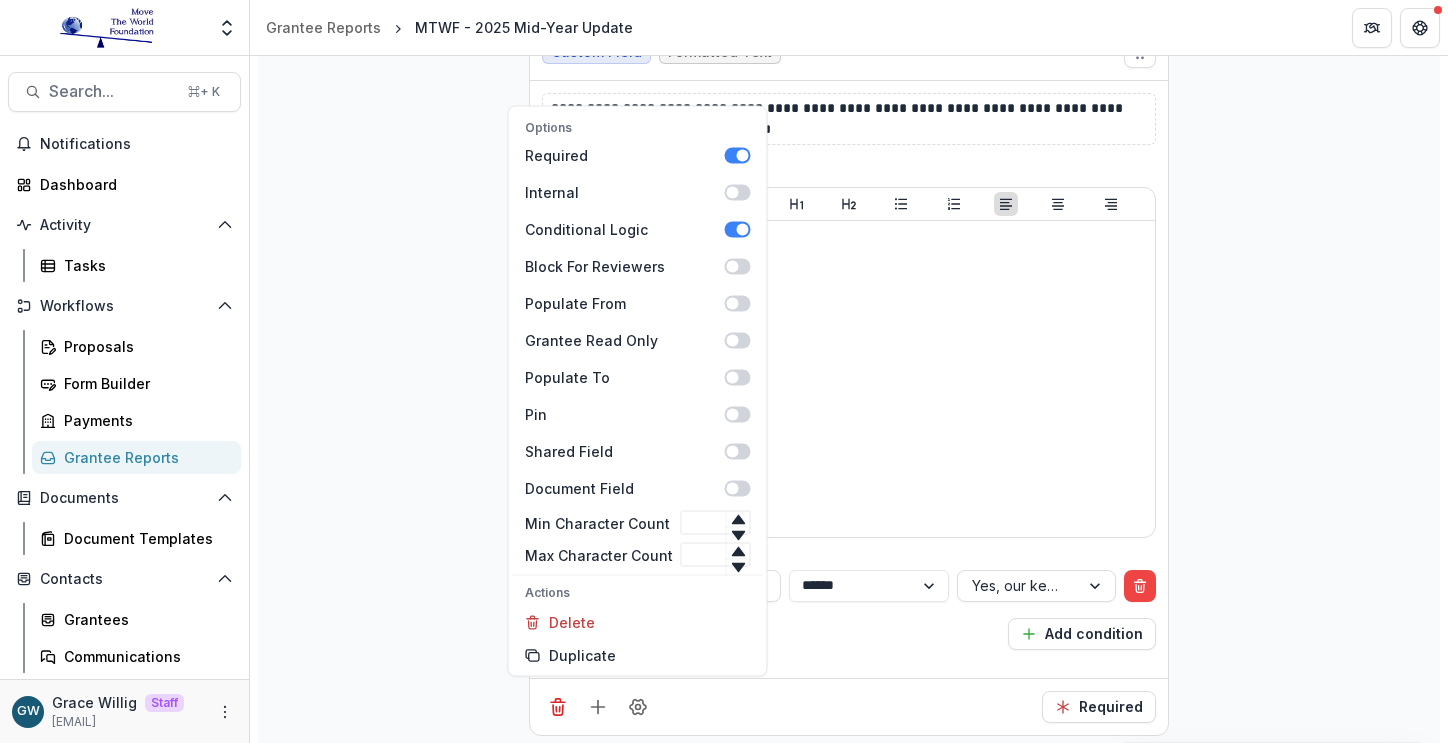 click on "**********" at bounding box center (849, -369) 